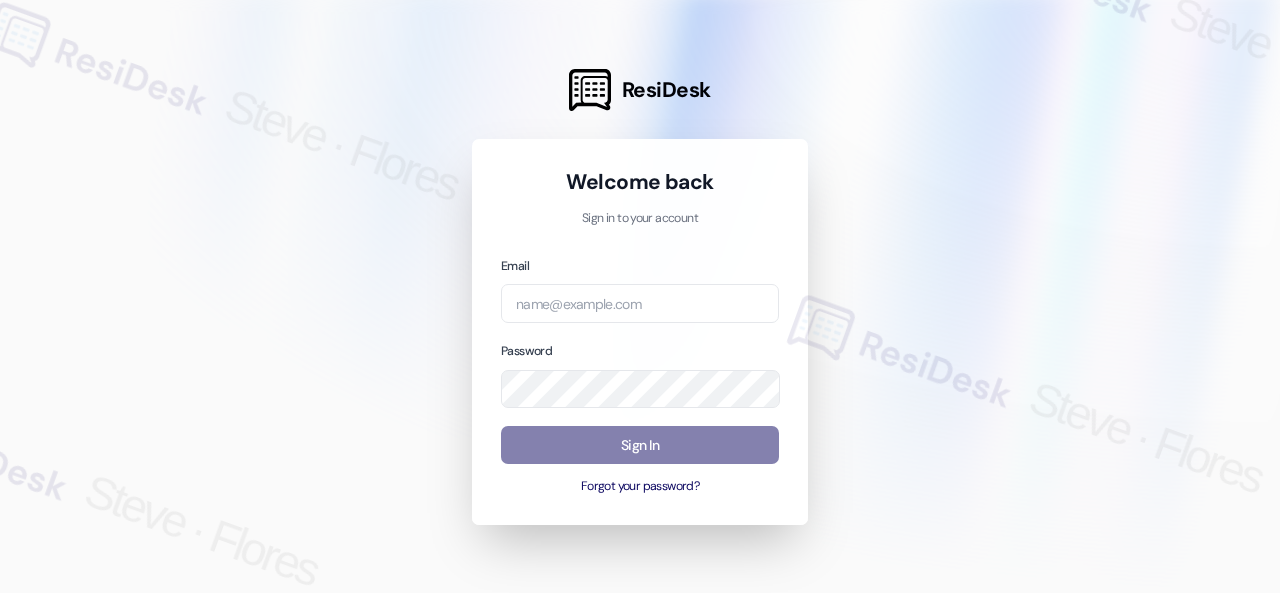 scroll, scrollTop: 0, scrollLeft: 0, axis: both 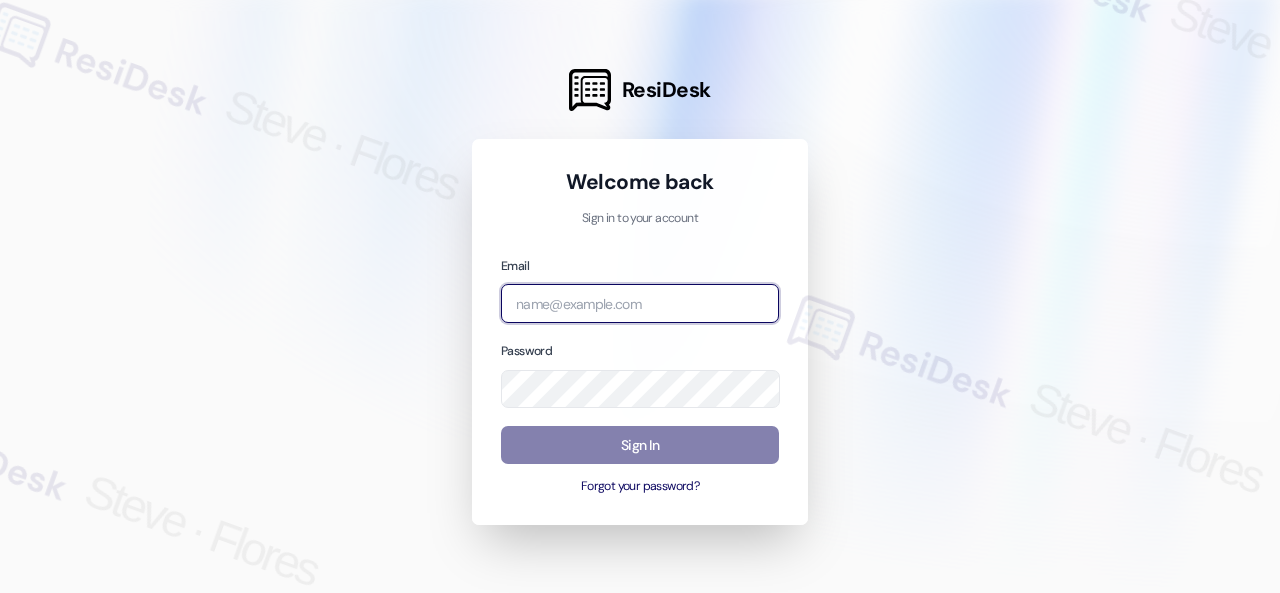 paste on "[USERNAME]@[DOMAIN].com" 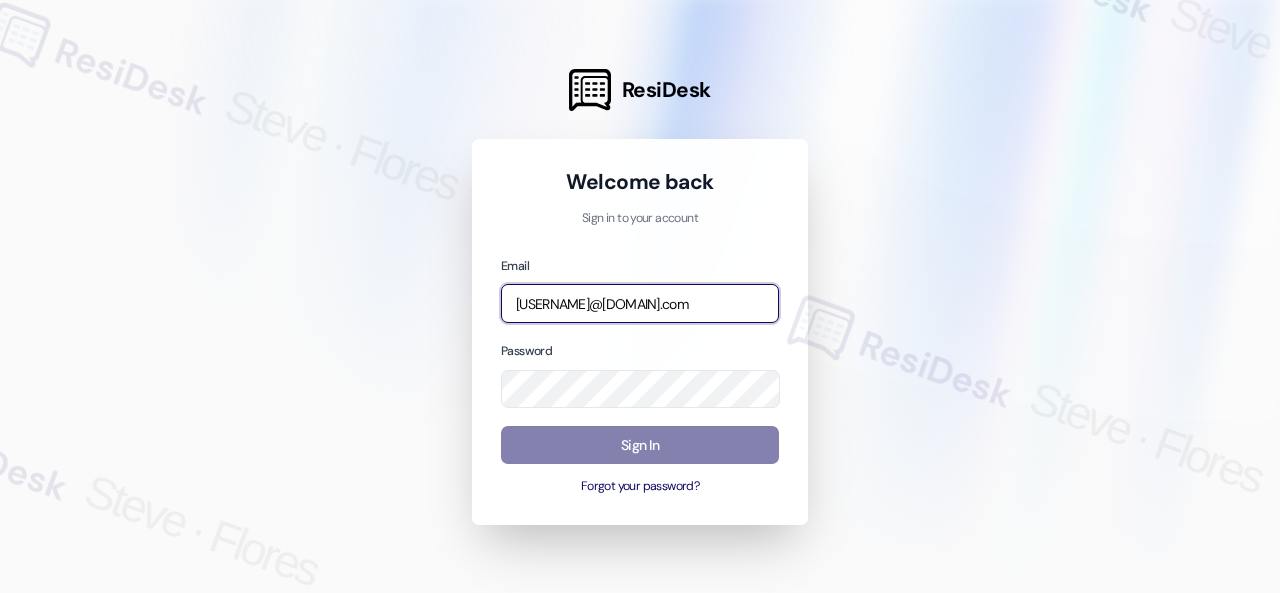 scroll, scrollTop: 0, scrollLeft: 256, axis: horizontal 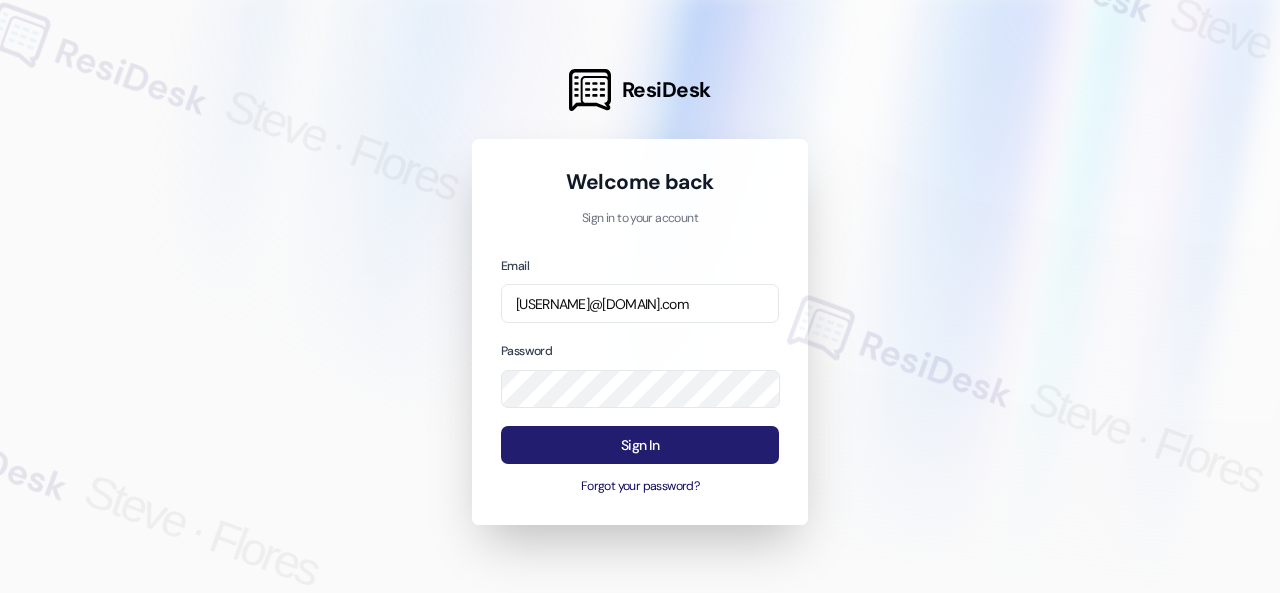 click on "Sign In" at bounding box center (640, 445) 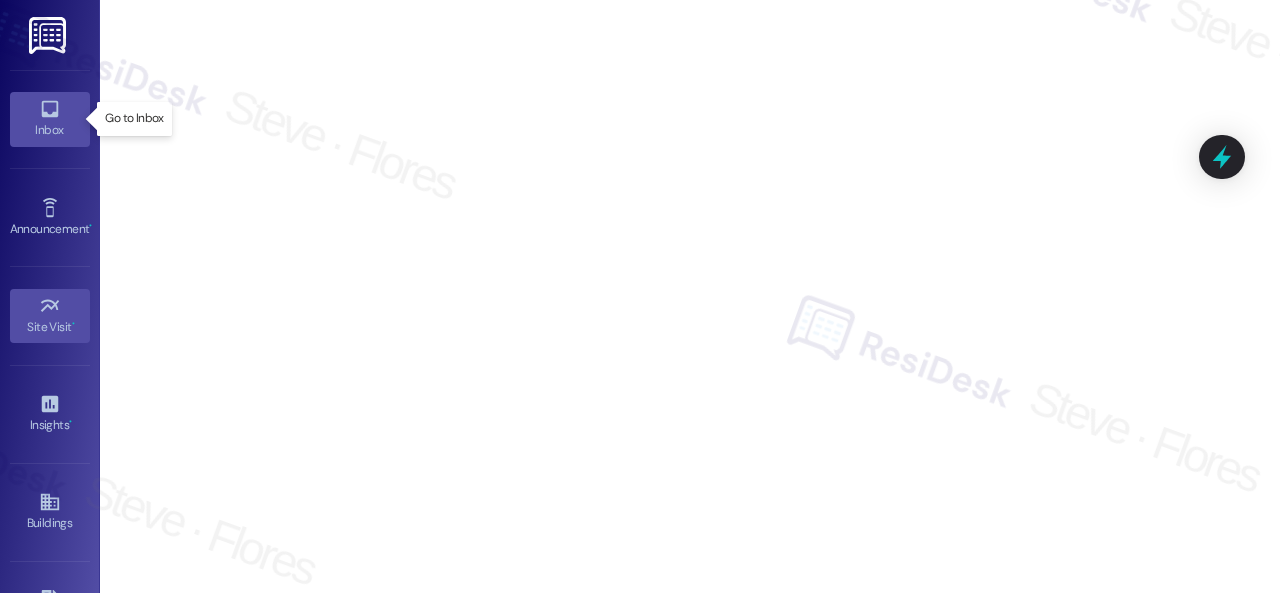 click 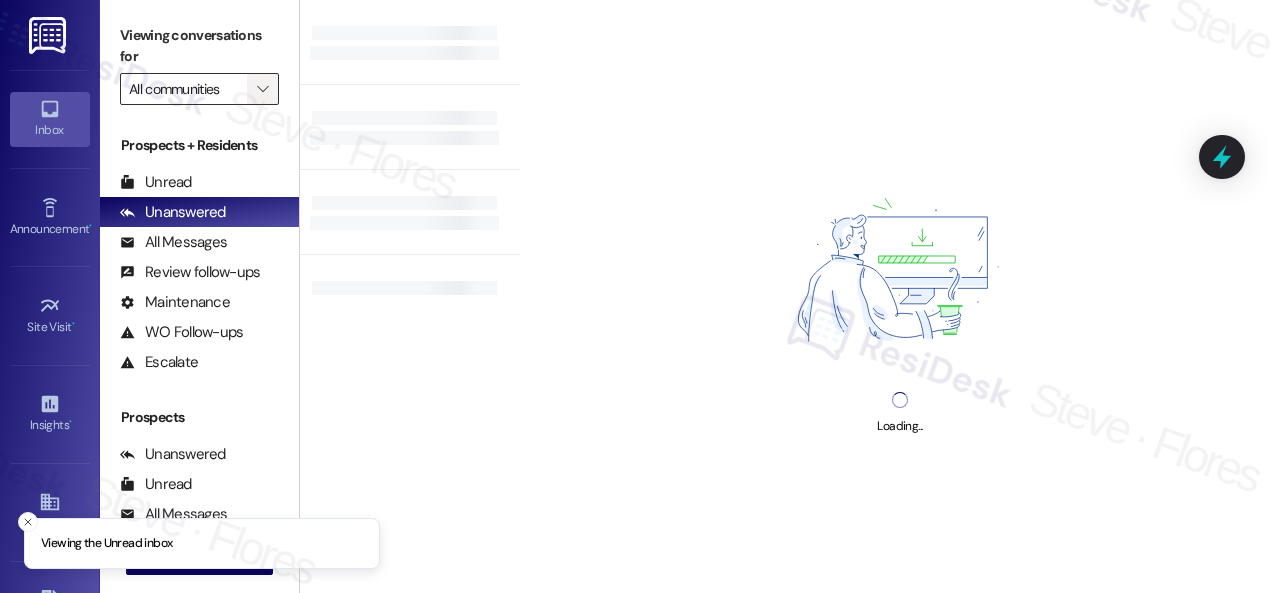 click on "" at bounding box center [262, 89] 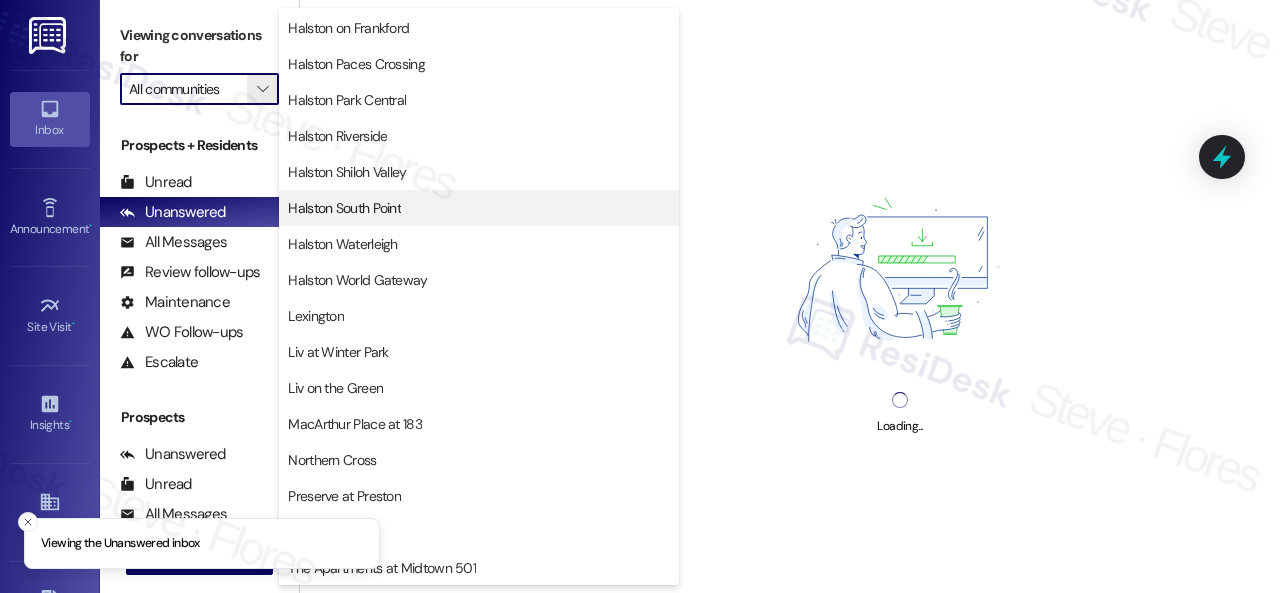 scroll, scrollTop: 800, scrollLeft: 0, axis: vertical 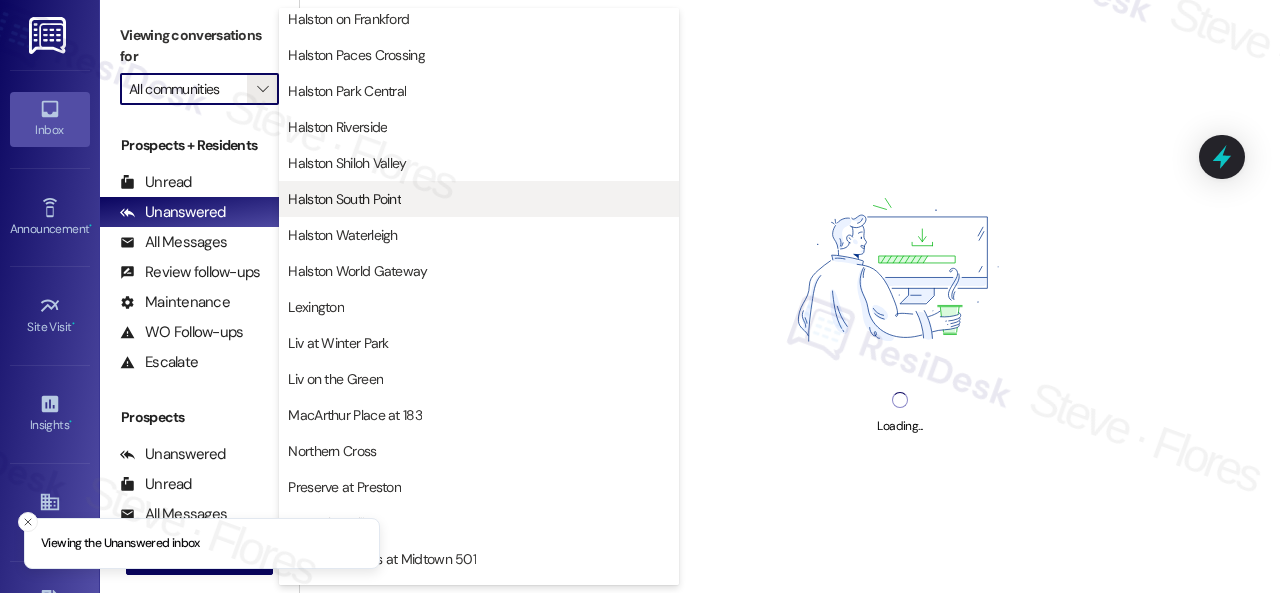 click on "Halston South Point" at bounding box center [344, 199] 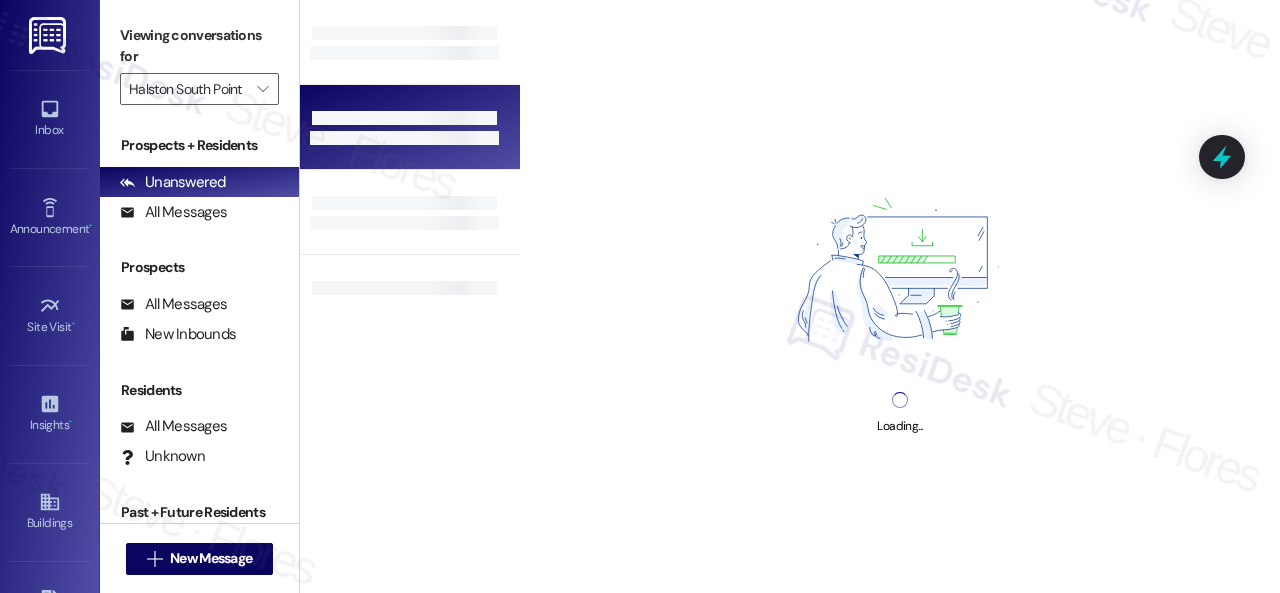 type on "Halston South Point" 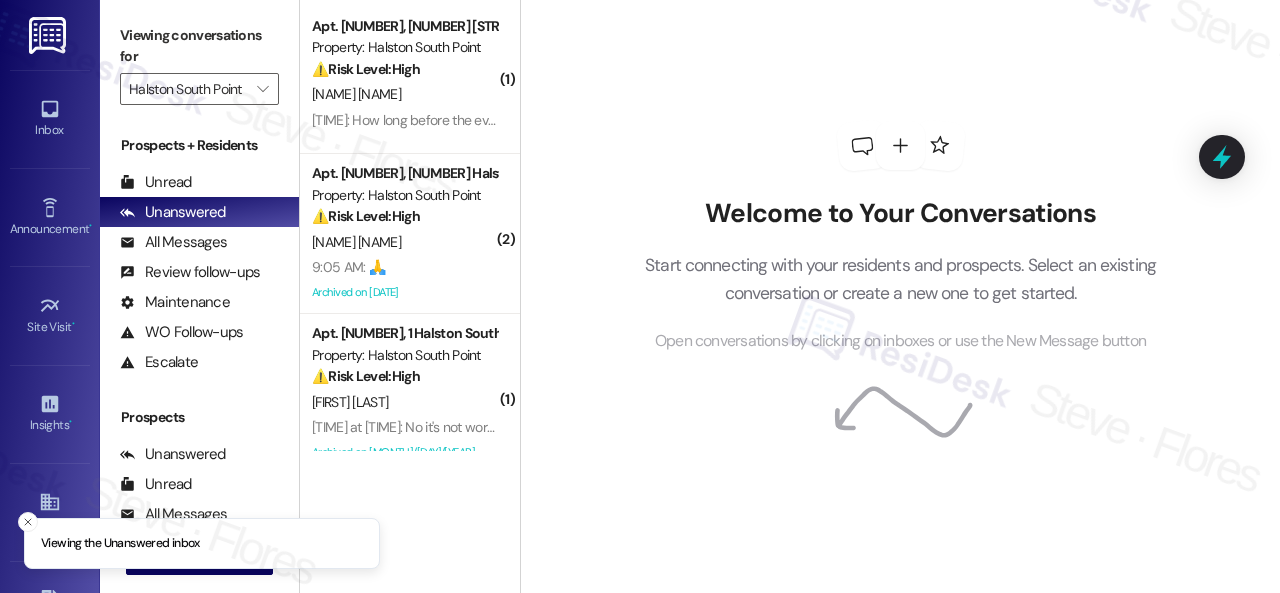 scroll, scrollTop: 0, scrollLeft: 0, axis: both 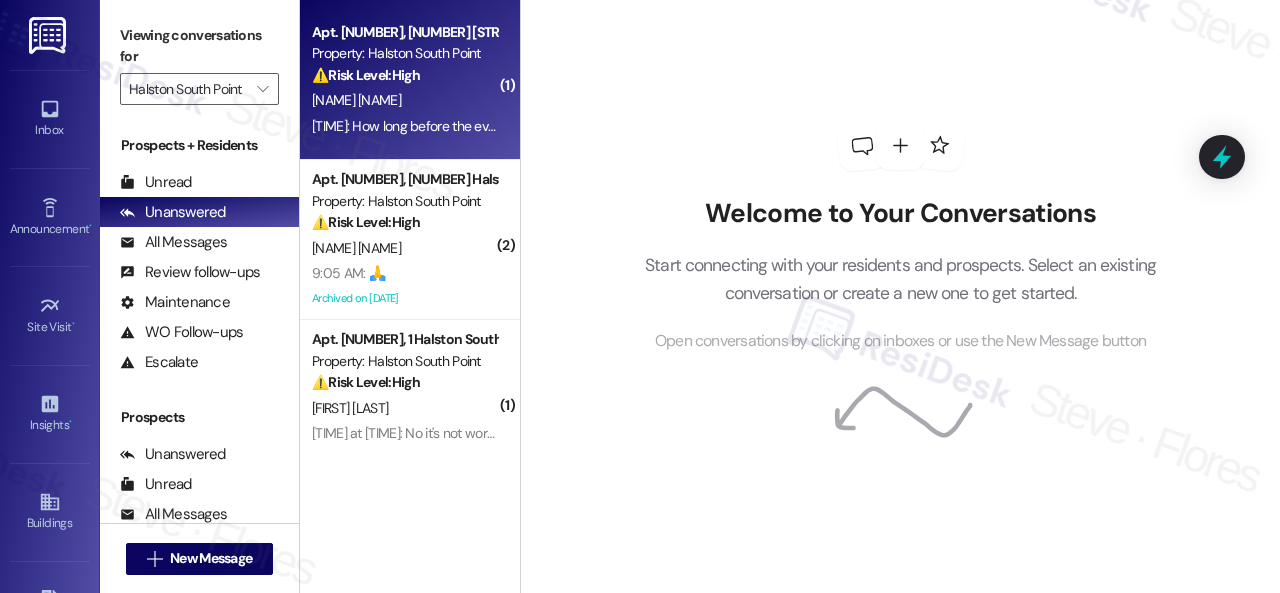 click on "[NAME] [NAME]" at bounding box center (404, 100) 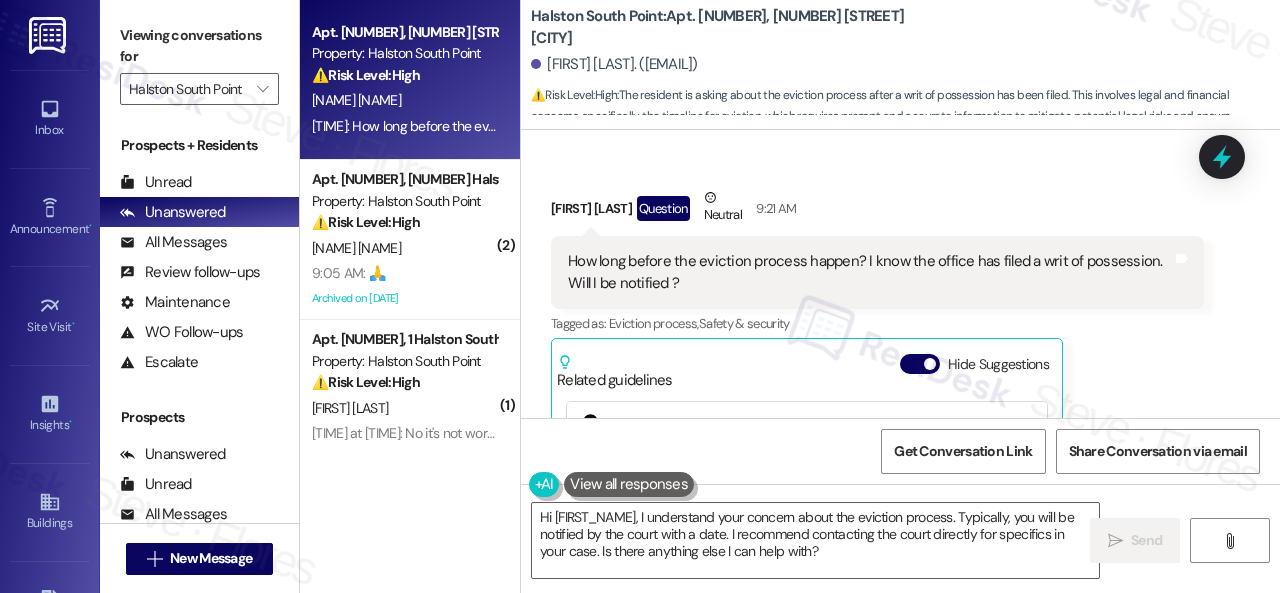 scroll, scrollTop: 24557, scrollLeft: 0, axis: vertical 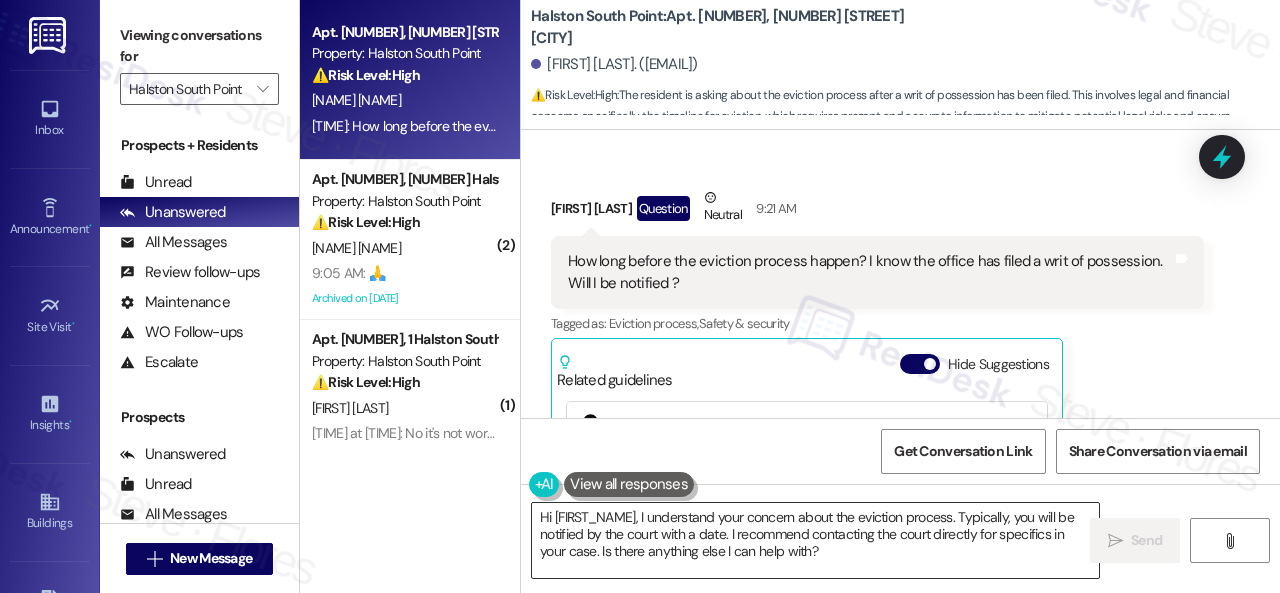 click on "Hi [FIRST_NAME], I understand your concern about the eviction process. Typically, you will be notified by the court with a date. I recommend contacting the court directly for specifics in your case. Is there anything else I can help with?" at bounding box center [815, 540] 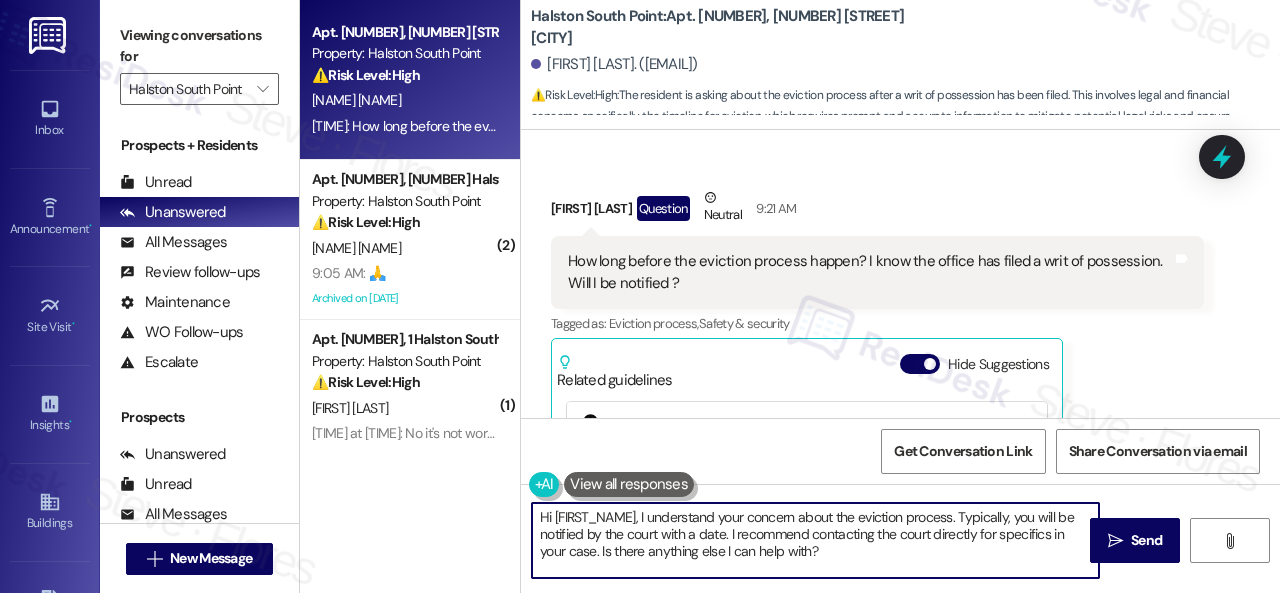 drag, startPoint x: 962, startPoint y: 514, endPoint x: 971, endPoint y: 565, distance: 51.78803 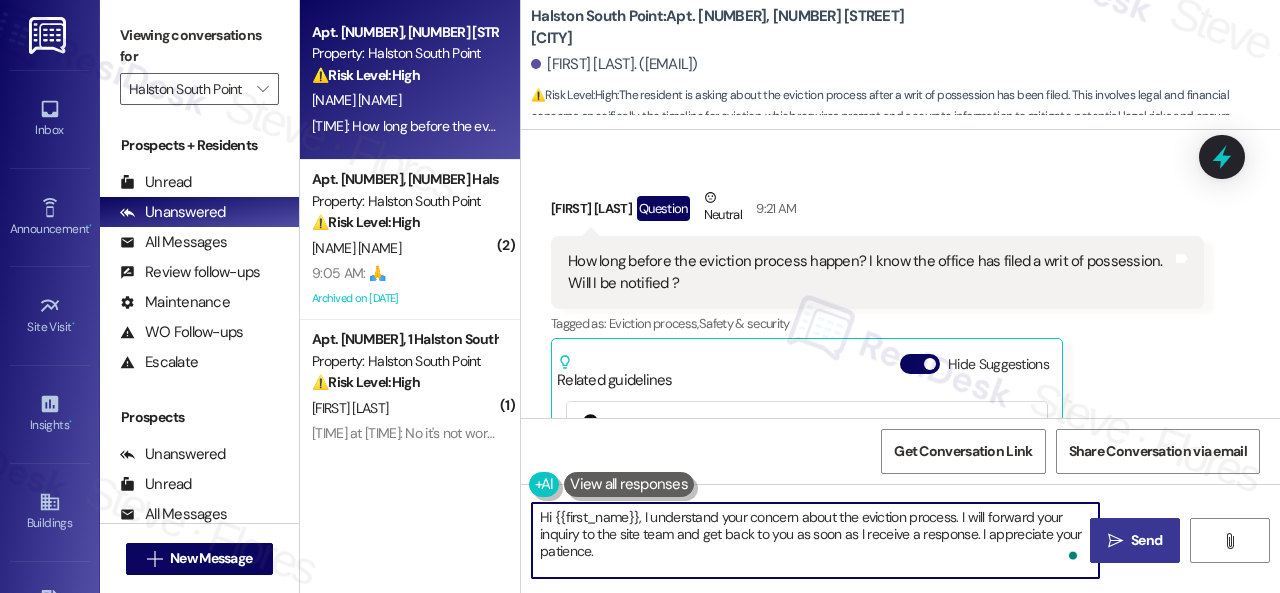 type on "Hi {{first_name}}, I understand your concern about the eviction process. I will forward your inquiry to the site team and get back to you as soon as I receive a response. I appreciate your patience." 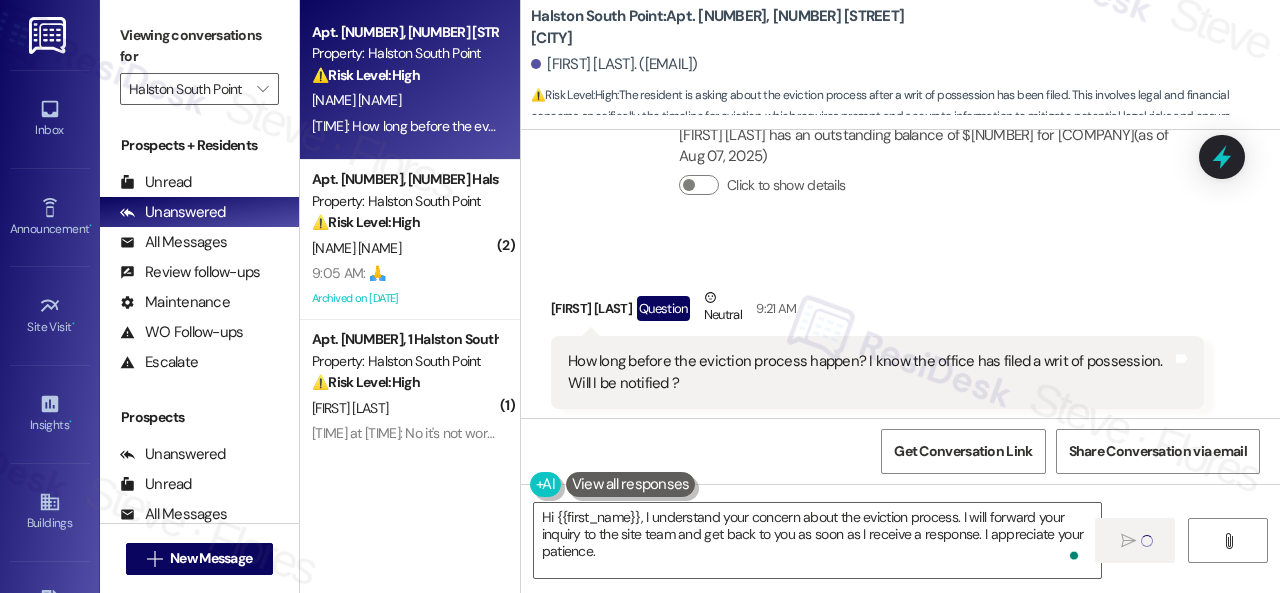 scroll, scrollTop: 24257, scrollLeft: 0, axis: vertical 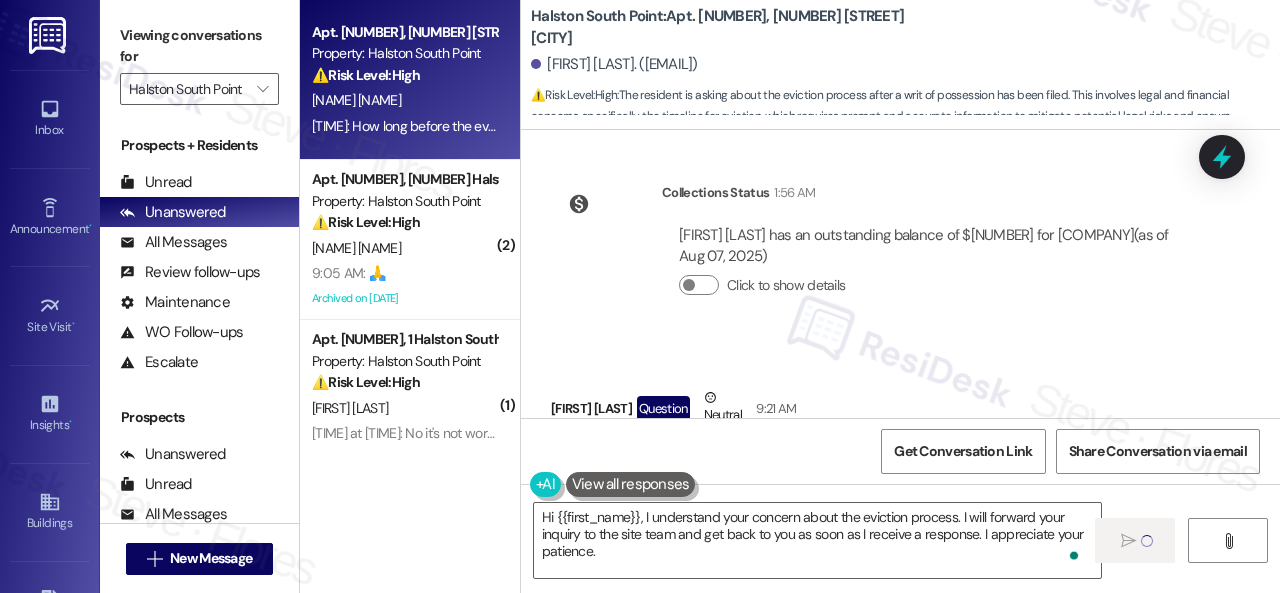type 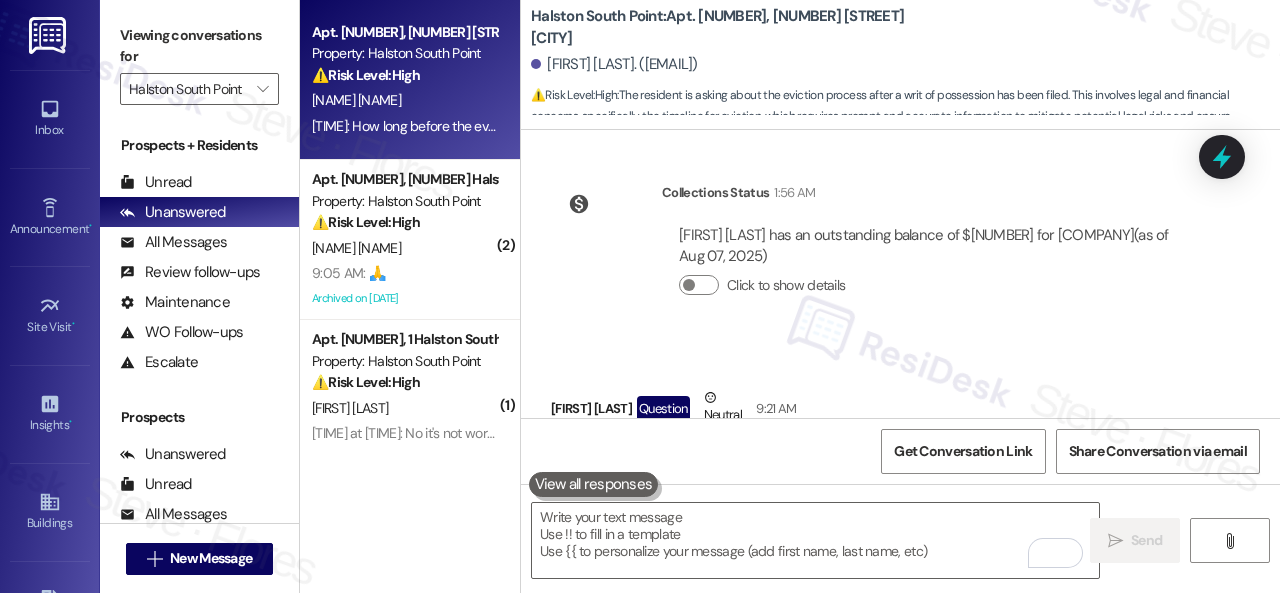 scroll, scrollTop: 24556, scrollLeft: 0, axis: vertical 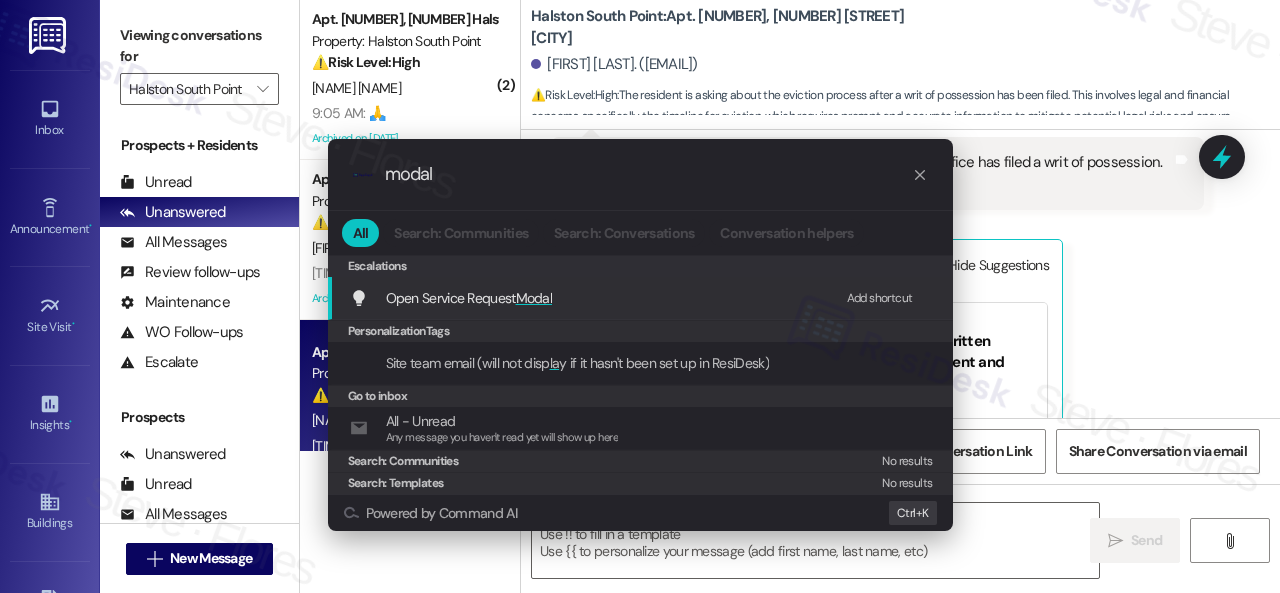 click on "Add shortcut" at bounding box center [880, 298] 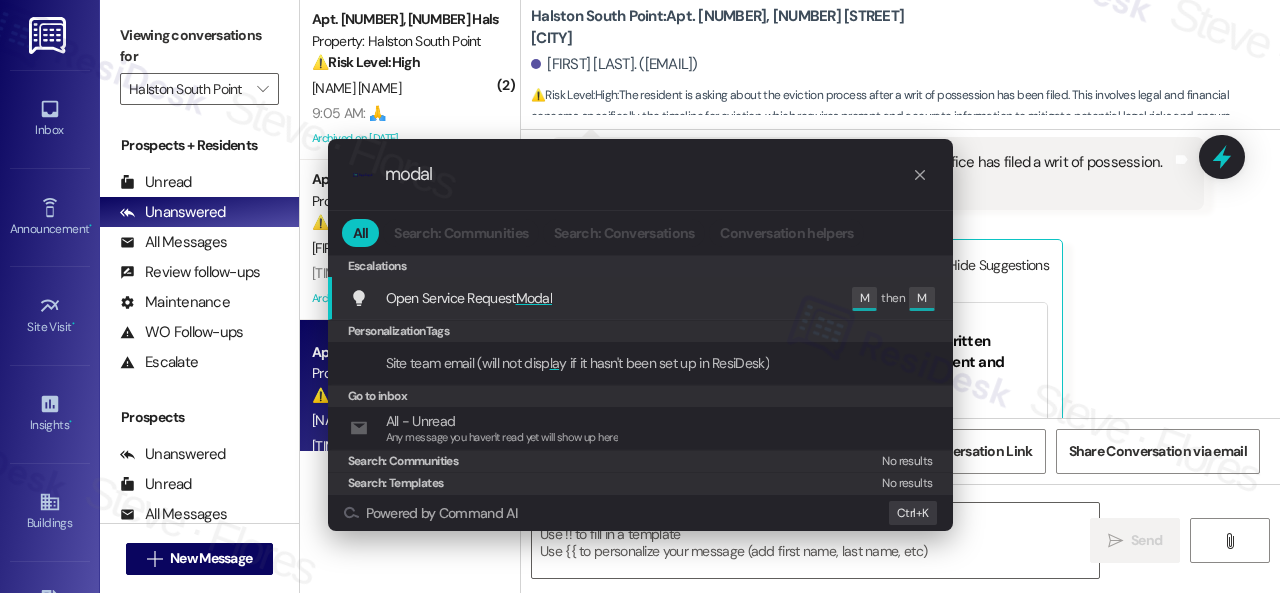 drag, startPoint x: 417, startPoint y: 174, endPoint x: 271, endPoint y: 173, distance: 146.00342 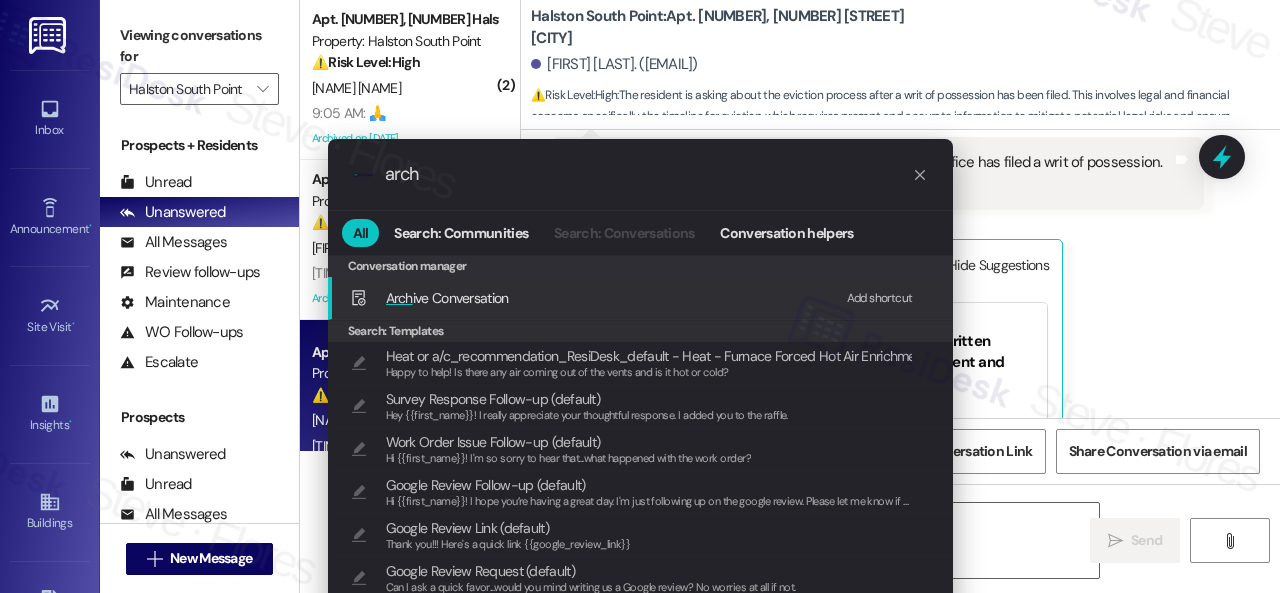 click on "Add shortcut" at bounding box center (880, 298) 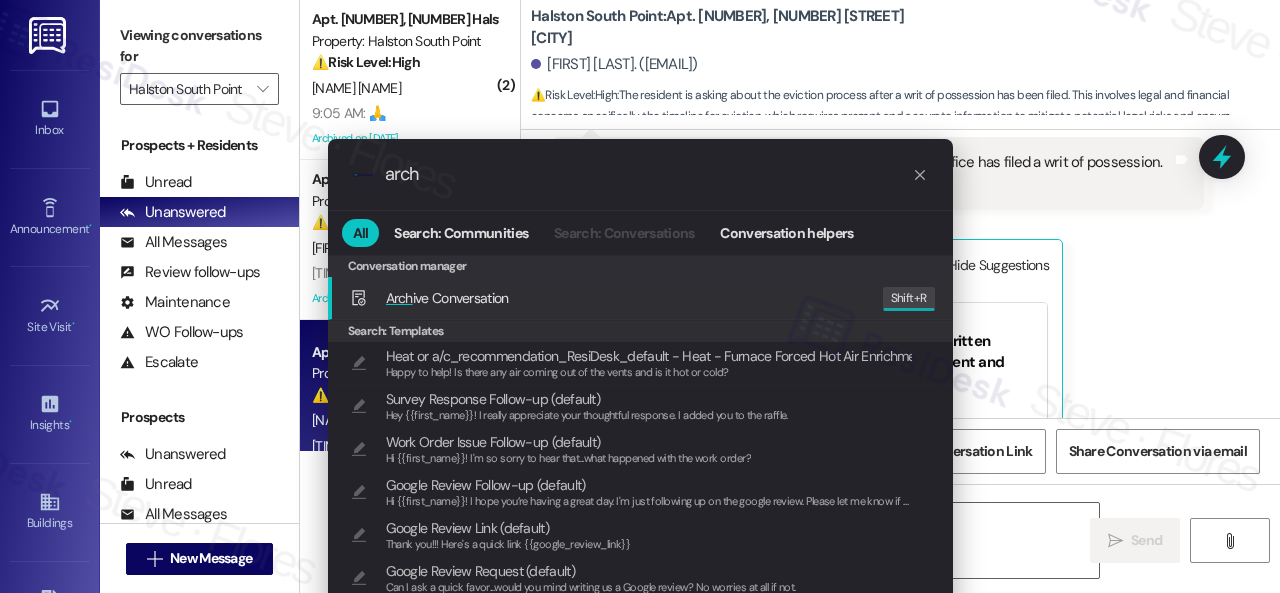 drag, startPoint x: 449, startPoint y: 187, endPoint x: 338, endPoint y: 177, distance: 111.44954 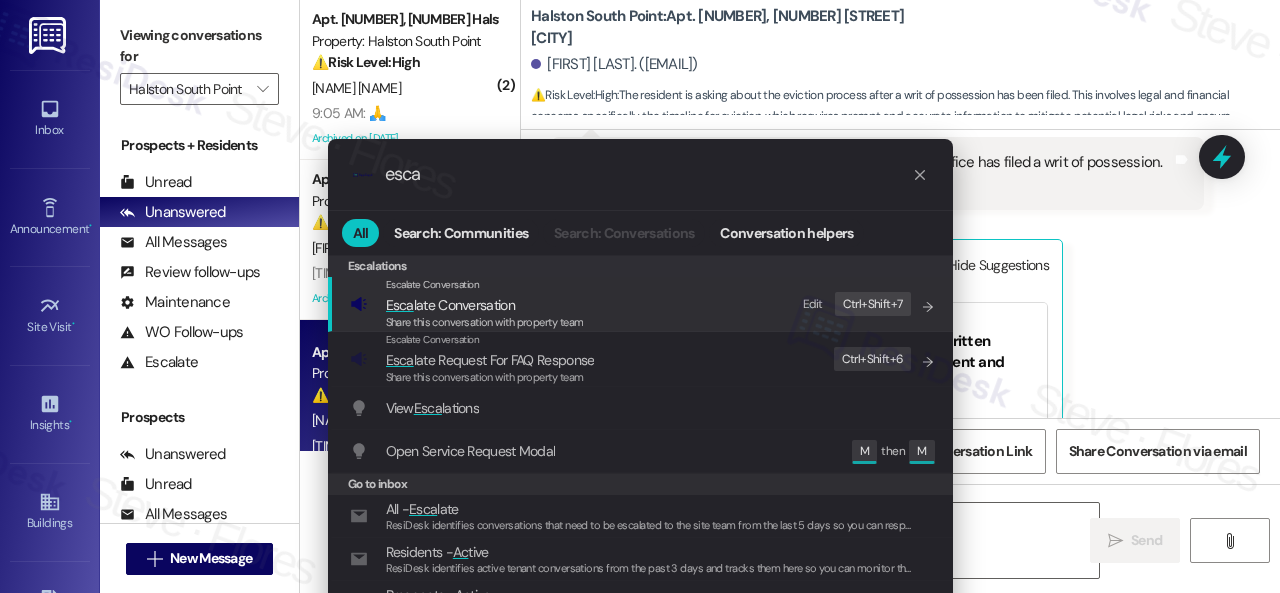 type on "esca" 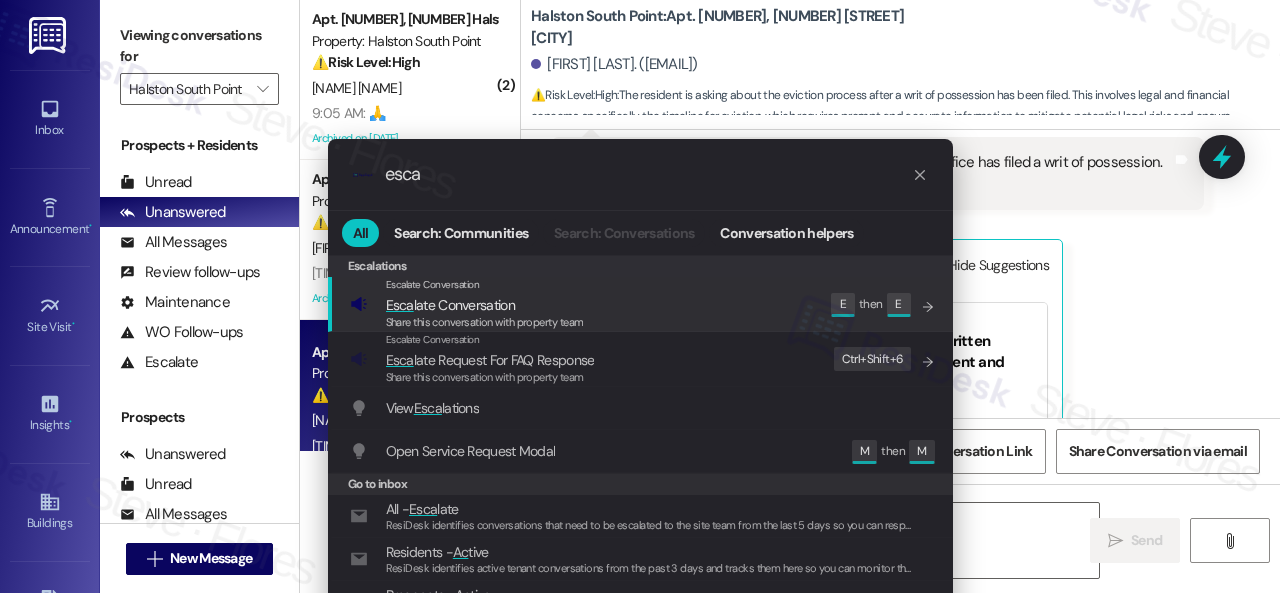click 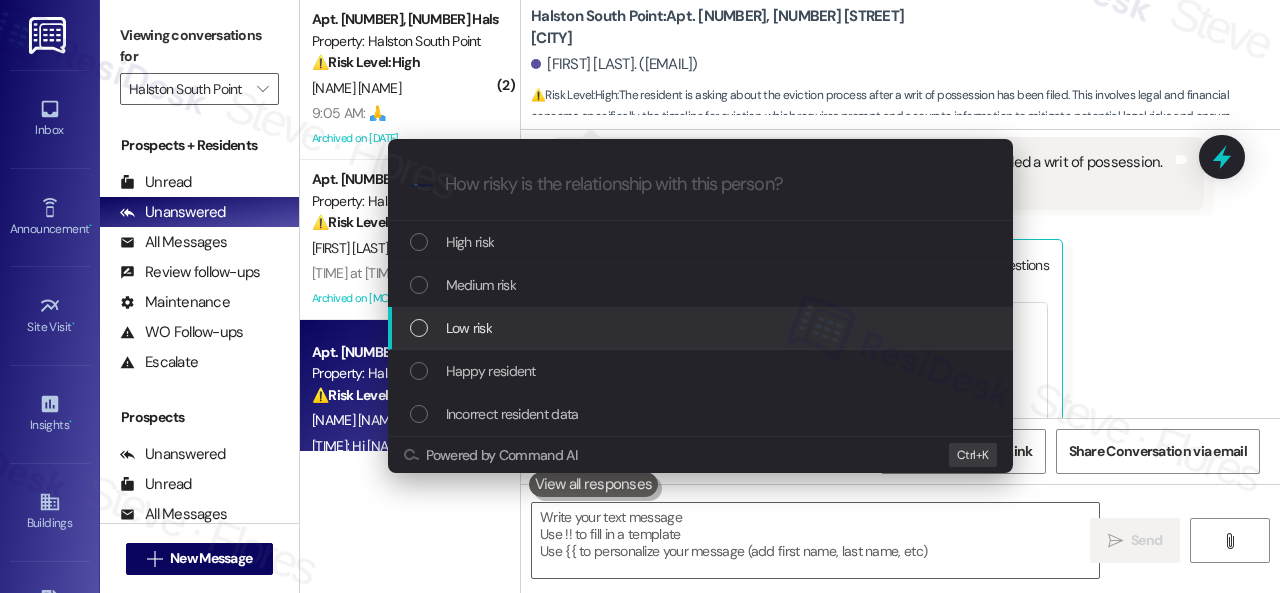 click on "Low risk" at bounding box center [700, 328] 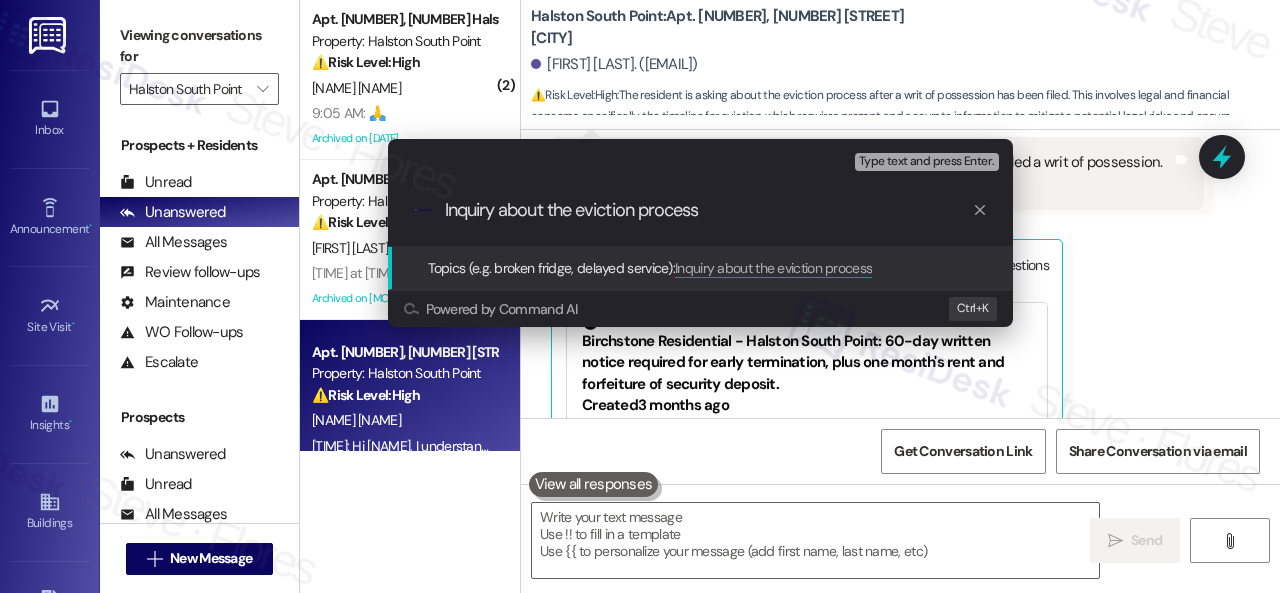 type on "Inquiry about the eviction process." 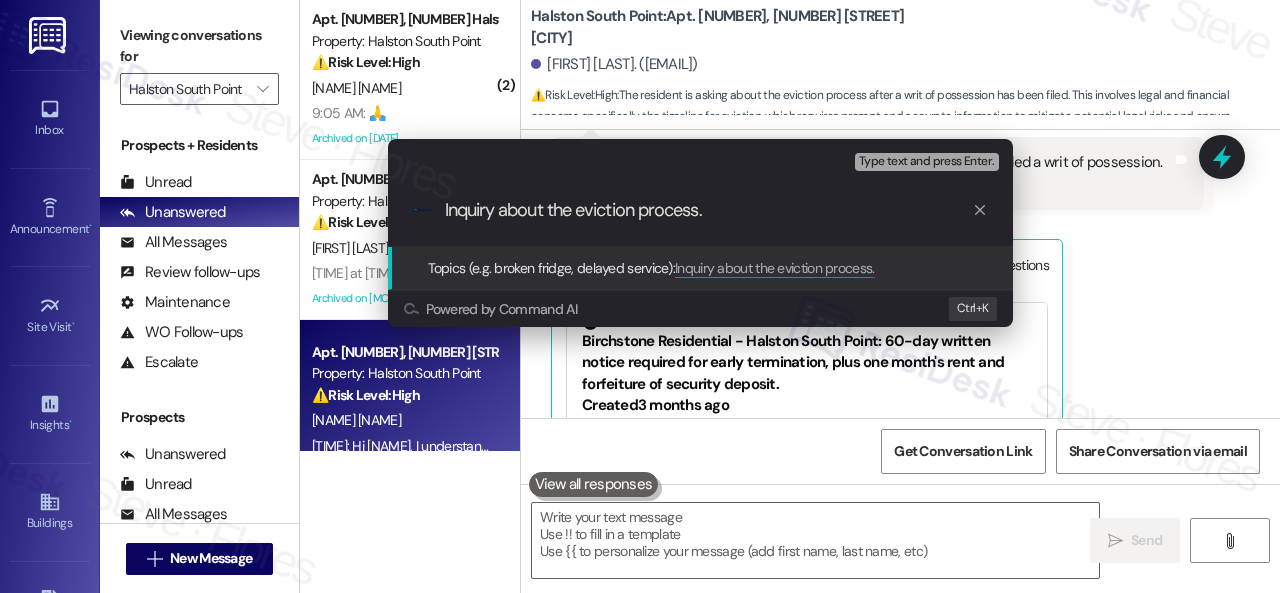 type 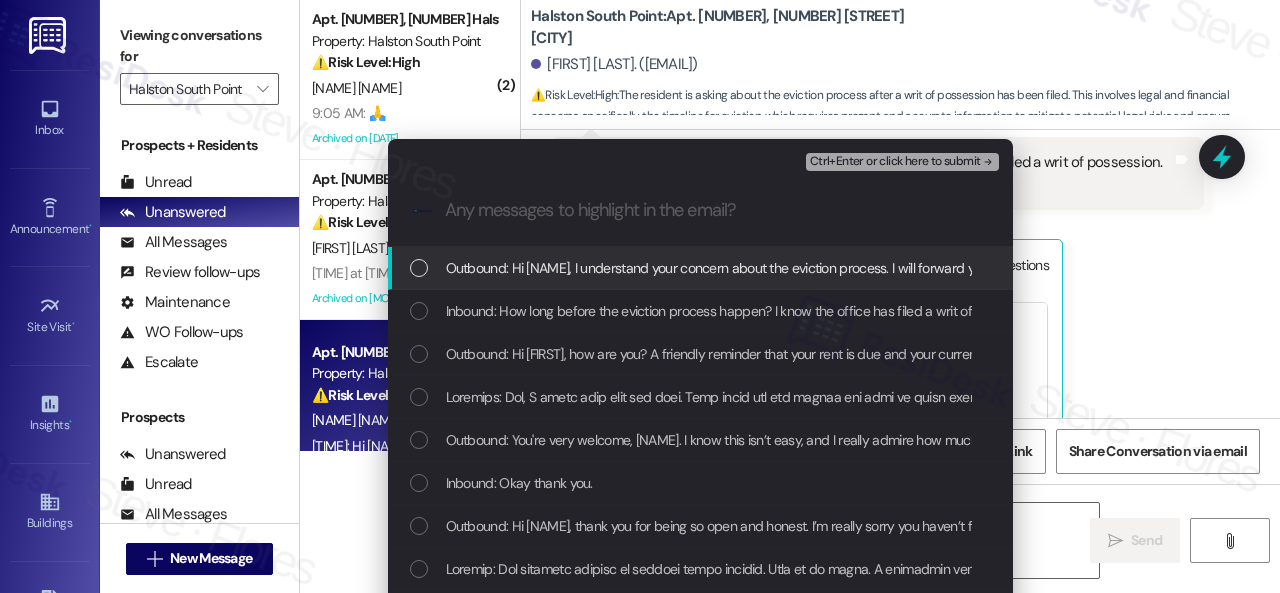 click on "Inbound: How long before the eviction process happen? I know the office has filed a writ of possession. Will I be notified ?" at bounding box center (796, 311) 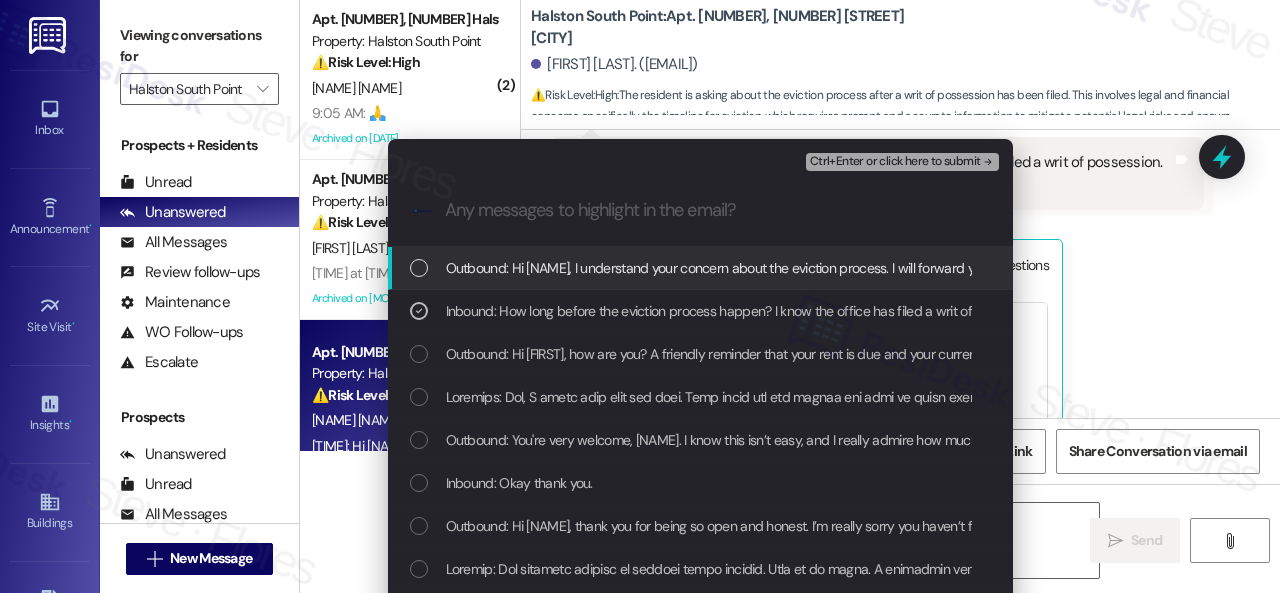click on "Ctrl+Enter or click here to submit" at bounding box center (895, 162) 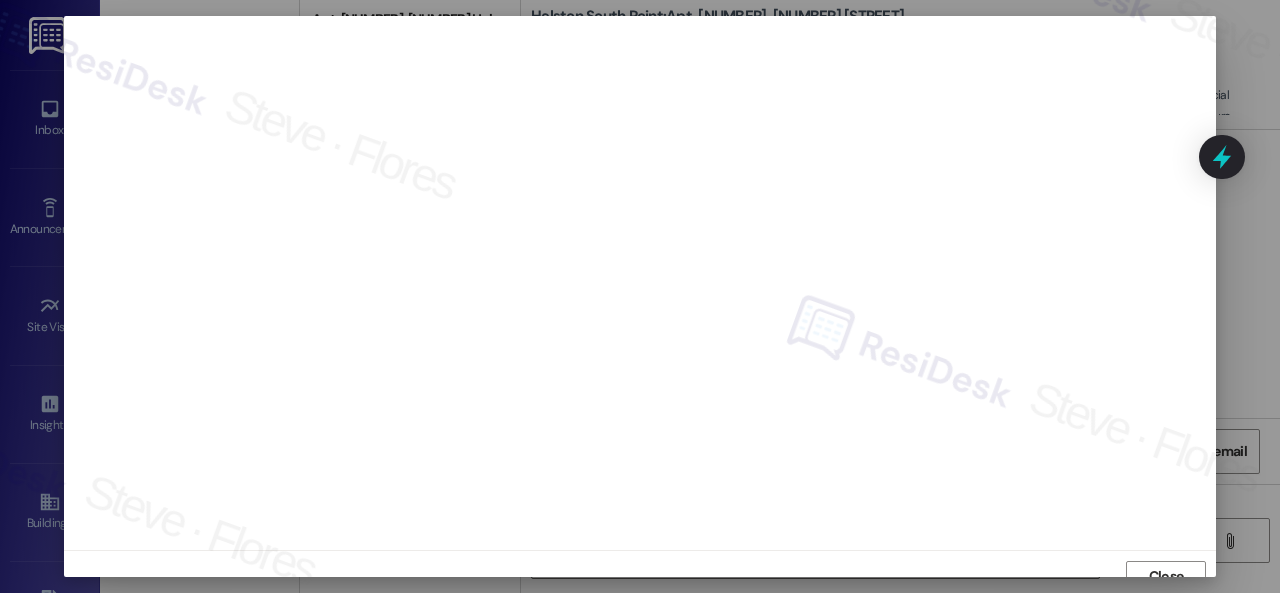 scroll, scrollTop: 15, scrollLeft: 0, axis: vertical 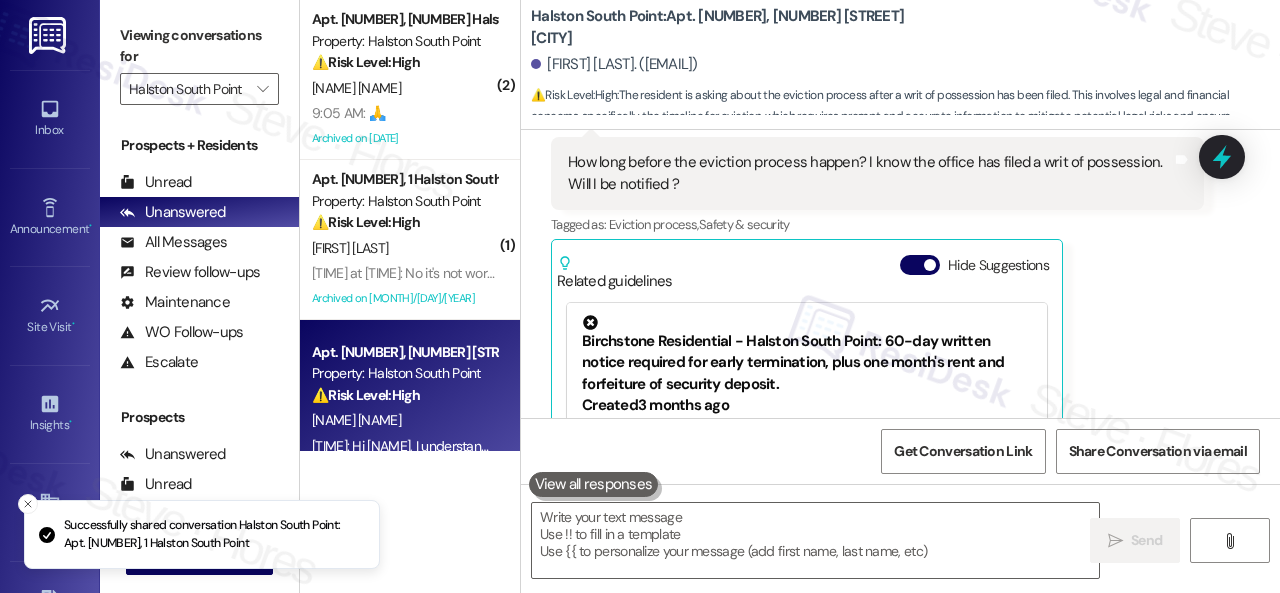 click on "[TIME]: 🙏 [TIME]: 🙏" at bounding box center (404, 113) 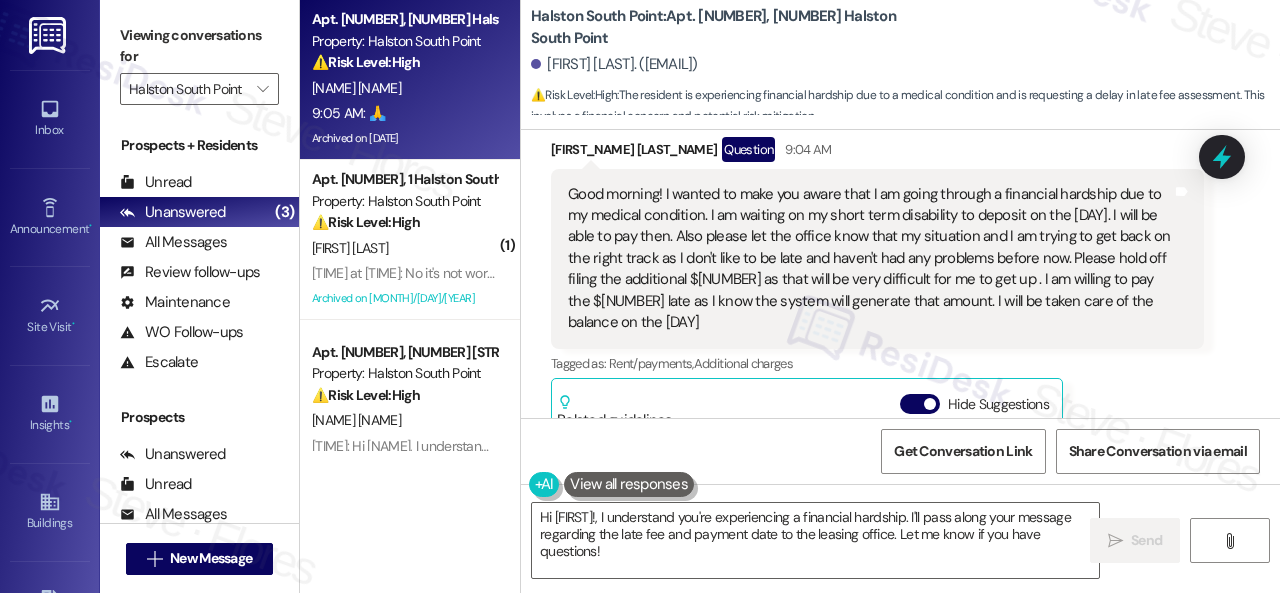 scroll, scrollTop: 49595, scrollLeft: 0, axis: vertical 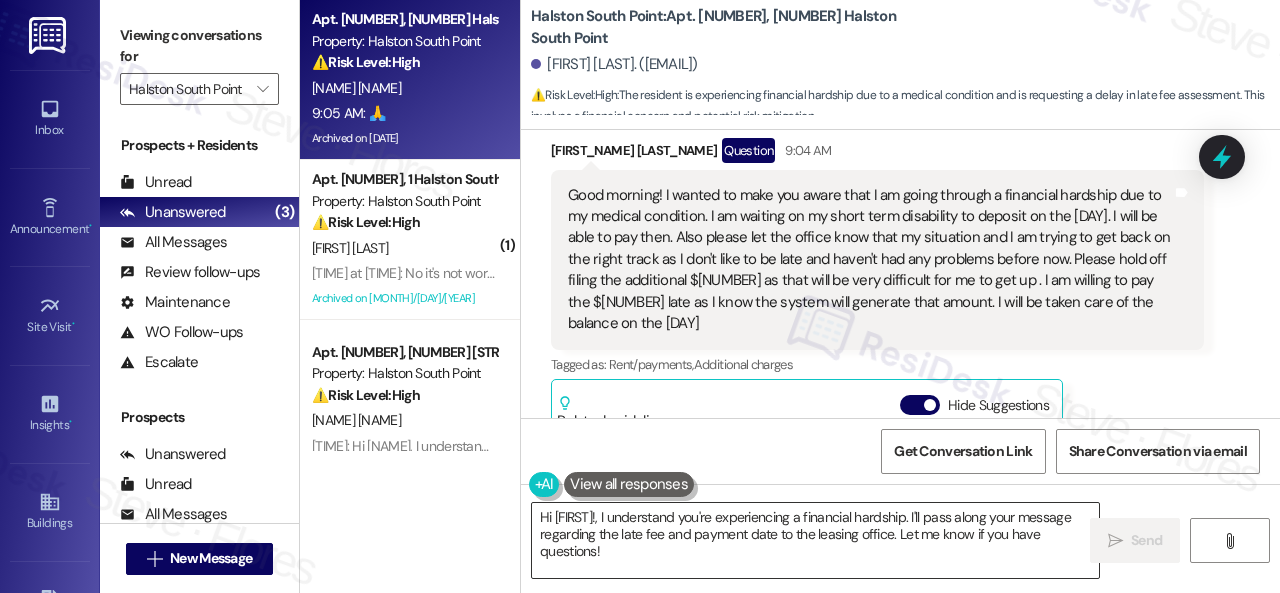 click on "Hi [FIRST]!, I understand you're experiencing a financial hardship. I'll pass along your message regarding the late fee and payment date to the leasing office. Let me know if you have questions!" at bounding box center [815, 540] 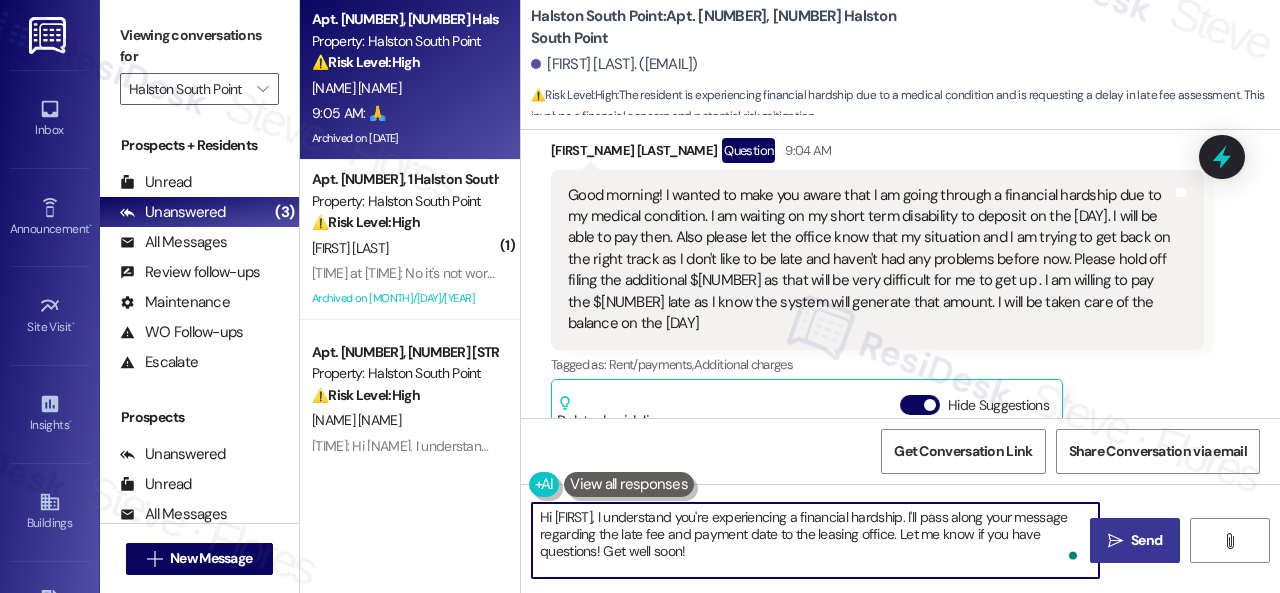 type on "Hi [FIRST], I understand you're experiencing a financial hardship. I'll pass along your message regarding the late fee and payment date to the leasing office. Let me know if you have questions! Get well soon!" 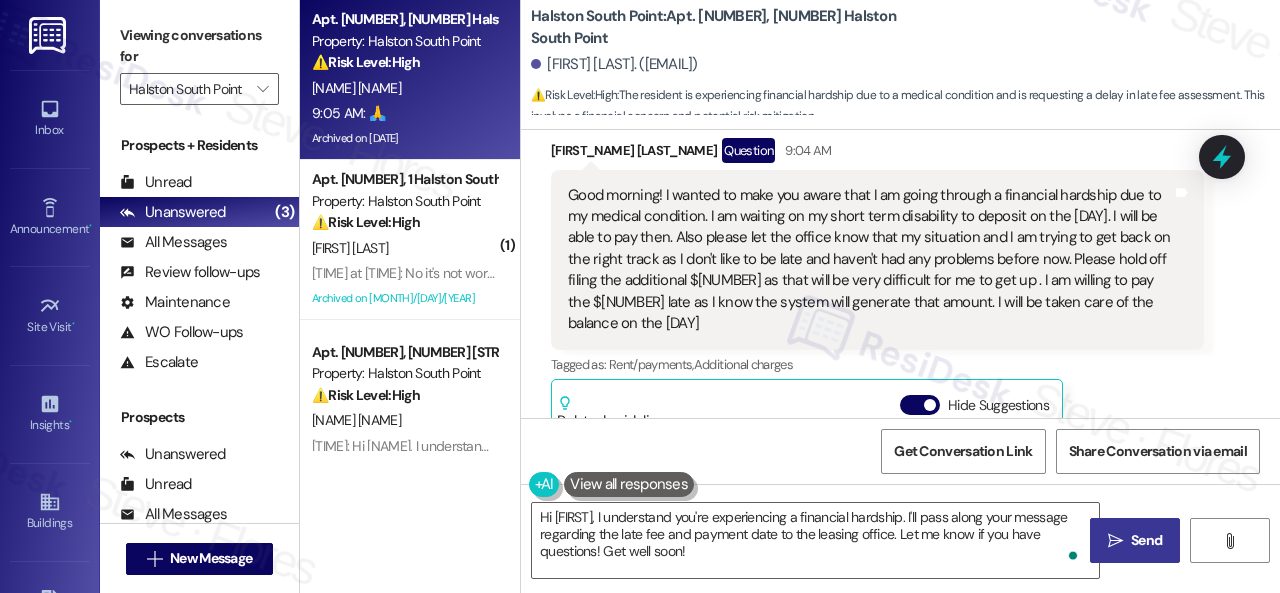 click on "Send" at bounding box center (1146, 540) 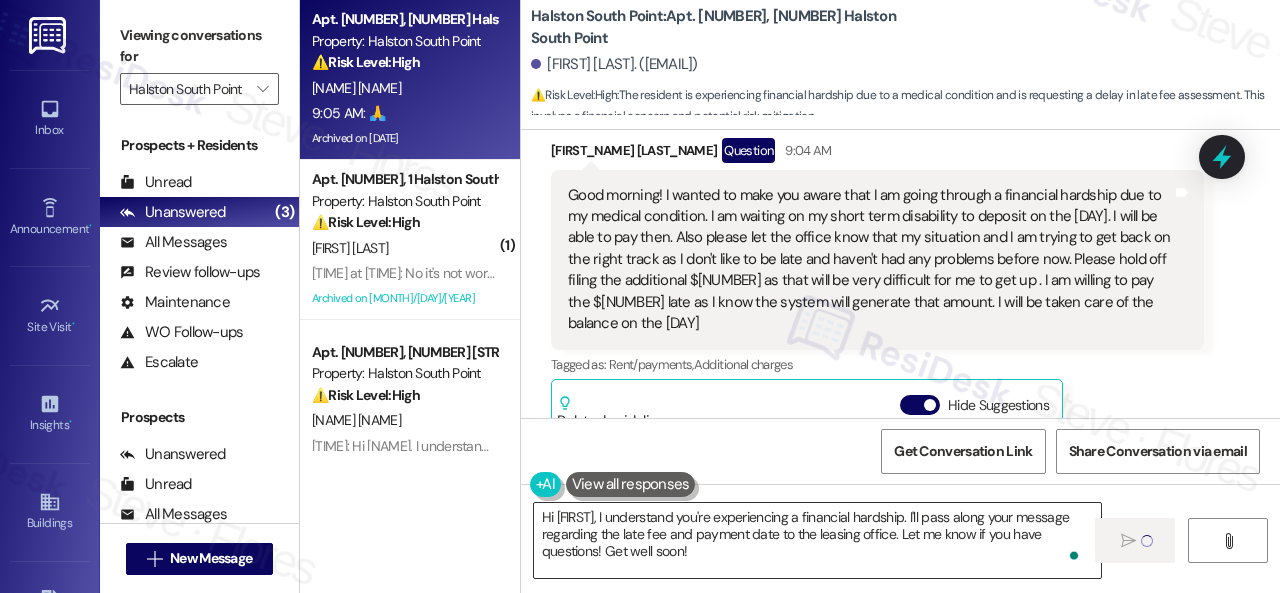 type 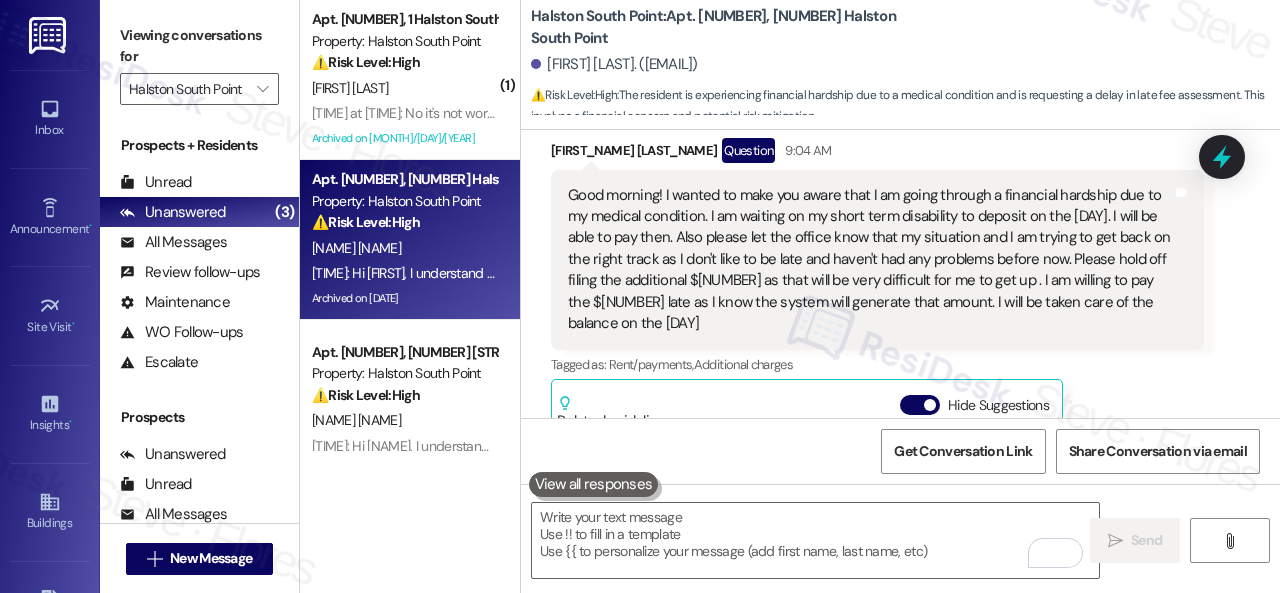 scroll, scrollTop: 49994, scrollLeft: 0, axis: vertical 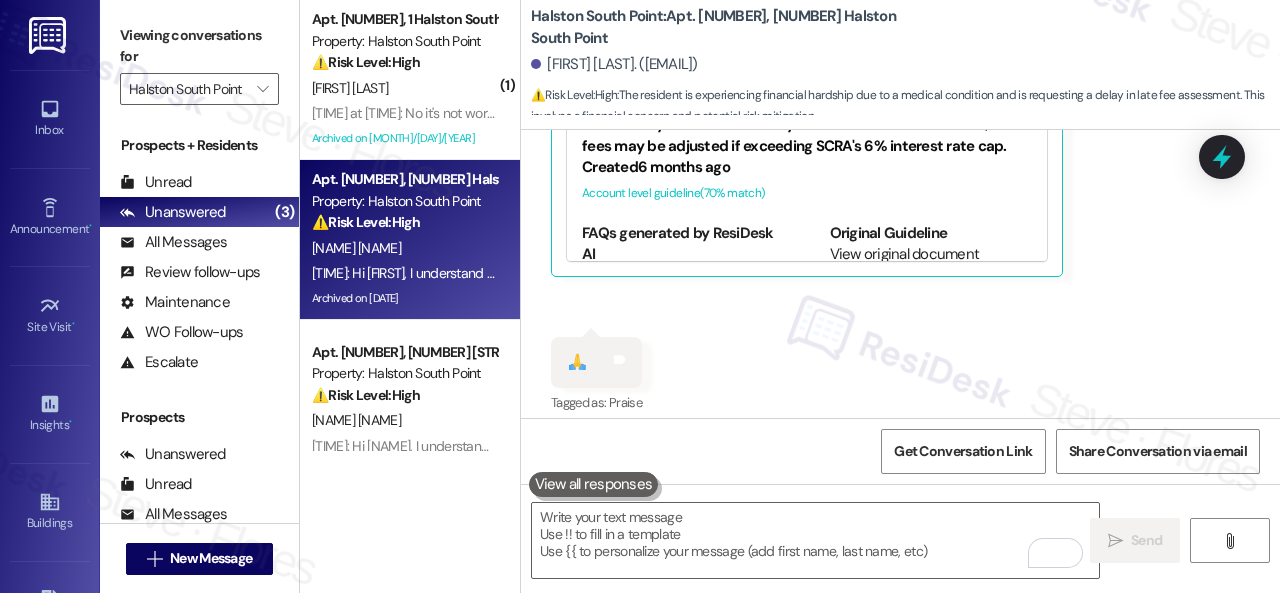 drag, startPoint x: 687, startPoint y: 293, endPoint x: 685, endPoint y: 282, distance: 11.18034 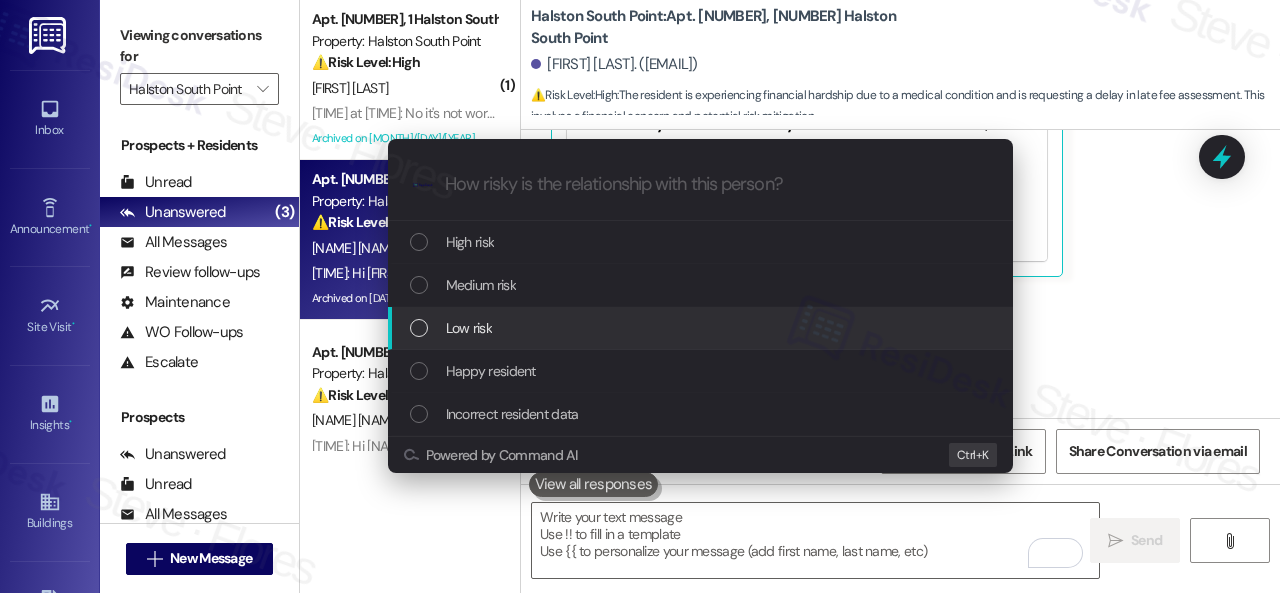click on "Low risk" at bounding box center [469, 328] 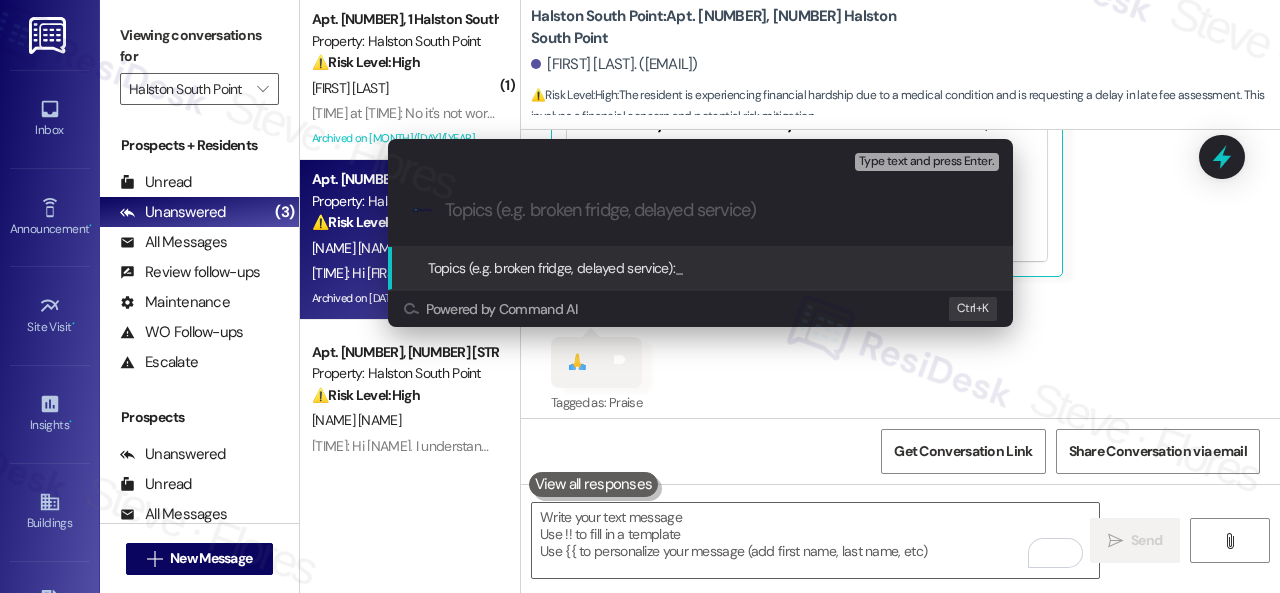 paste on "Late payment notice." 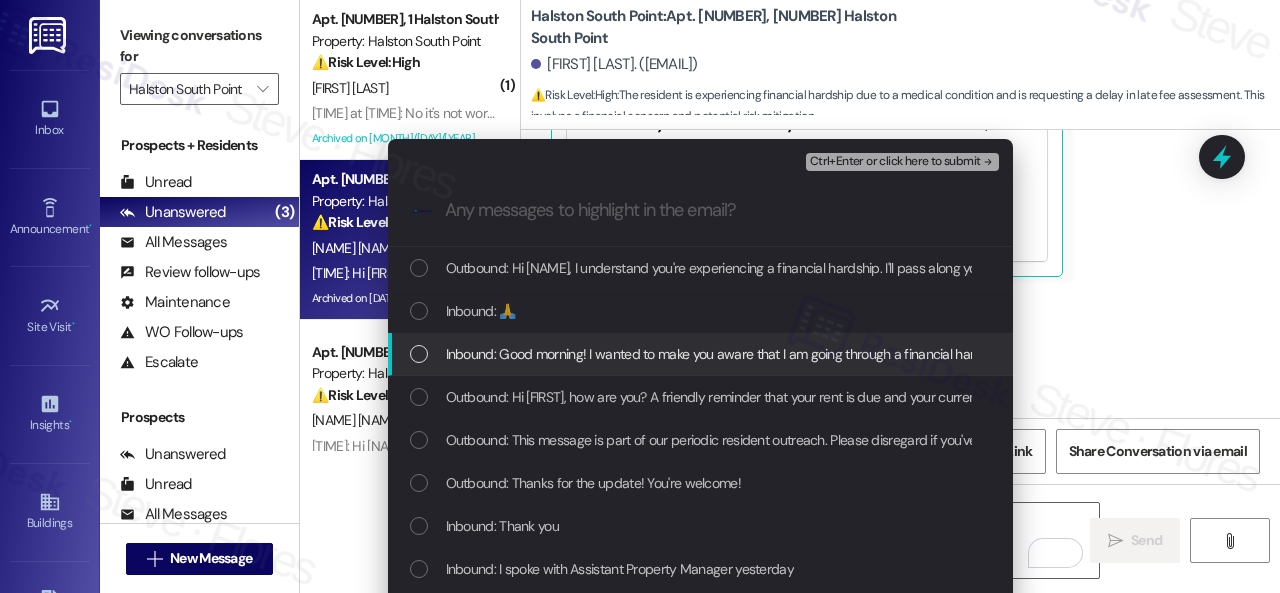 click on "Inbound: Good morning! I wanted to make you aware that I am going through a financial hardship due to my medical condition.  I am waiting on my short term disability to deposit on the 20th .  I will be able to pay then.  Also please let the office know that my situation and I am trying to get back on the right track as I don't like to be late and haven't had any problems before now.  Please hold off filing the additional $[NUMBER] as that will be very difficult for me to get up .  I am willing to pay the $[NUMBER] late as I know the system will generate that amount.  I will be taken care of the balance on the 20th" at bounding box center (2181, 354) 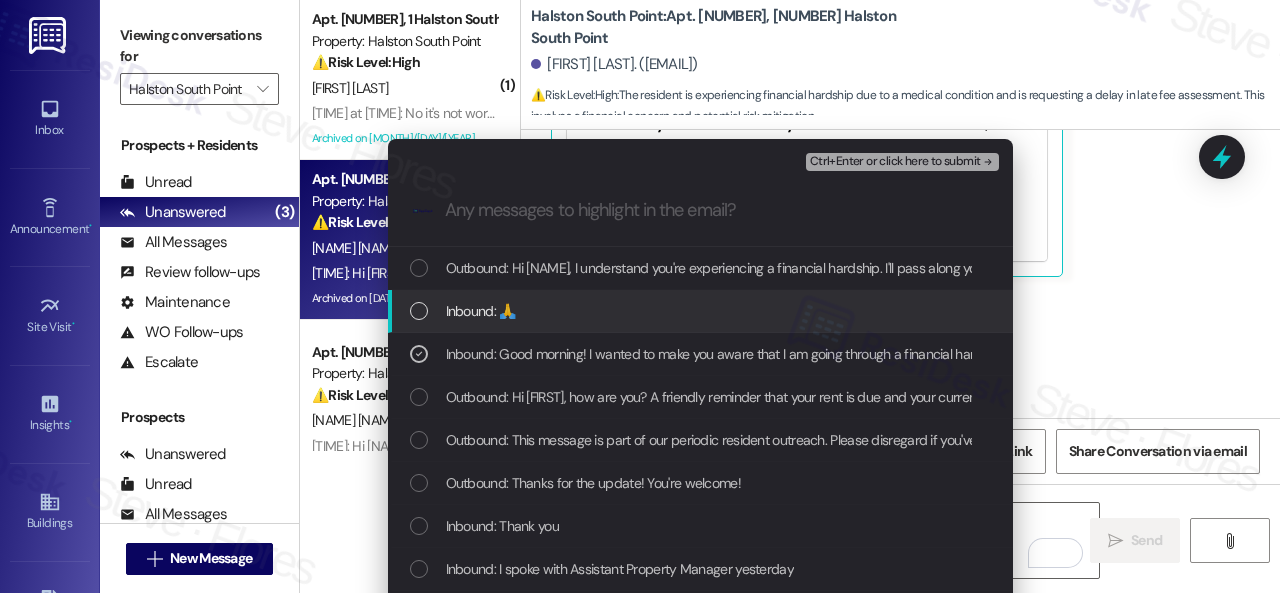 click on "Inbound: 🙏" at bounding box center [481, 311] 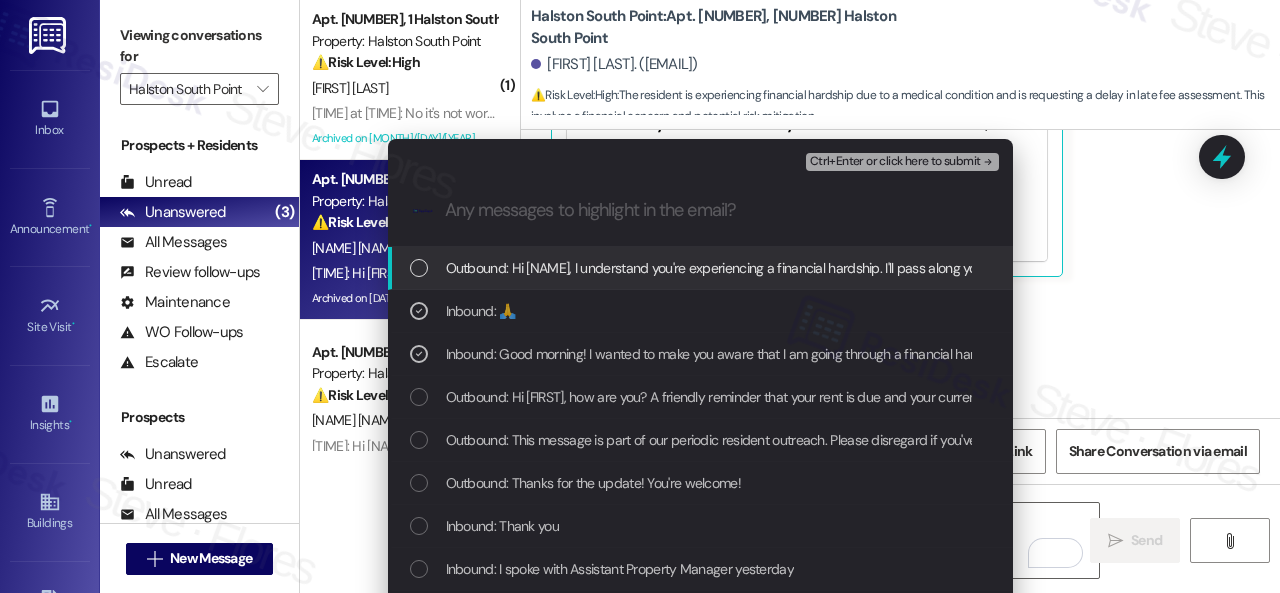 click on "Ctrl+Enter or click here to submit" at bounding box center [895, 162] 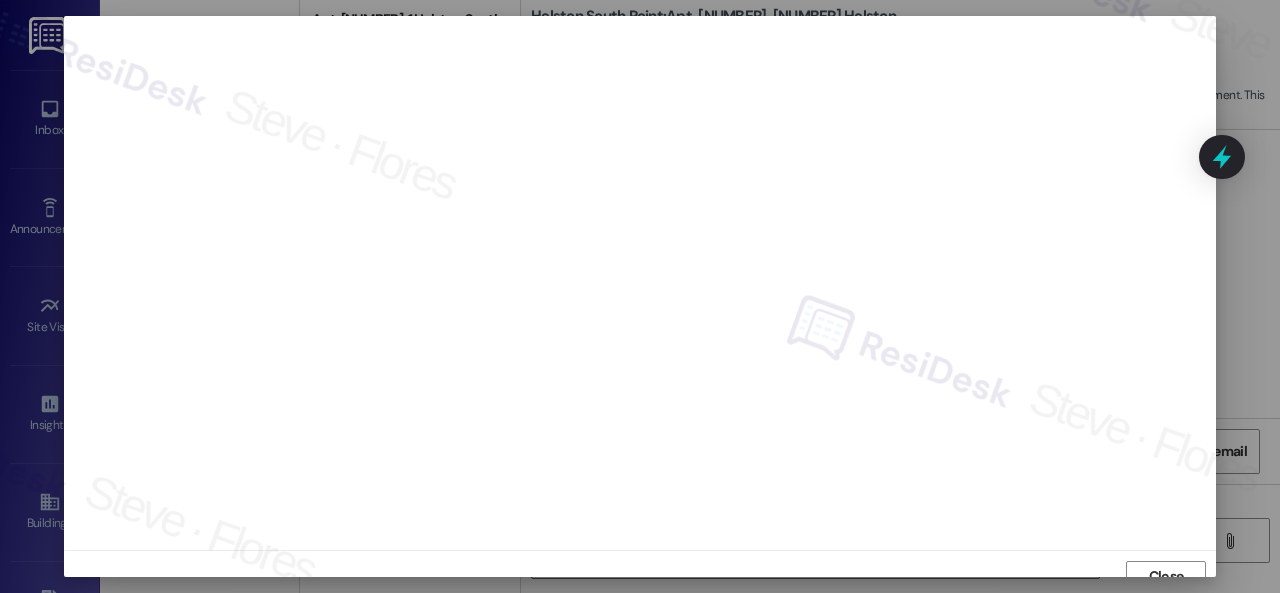 scroll, scrollTop: 15, scrollLeft: 0, axis: vertical 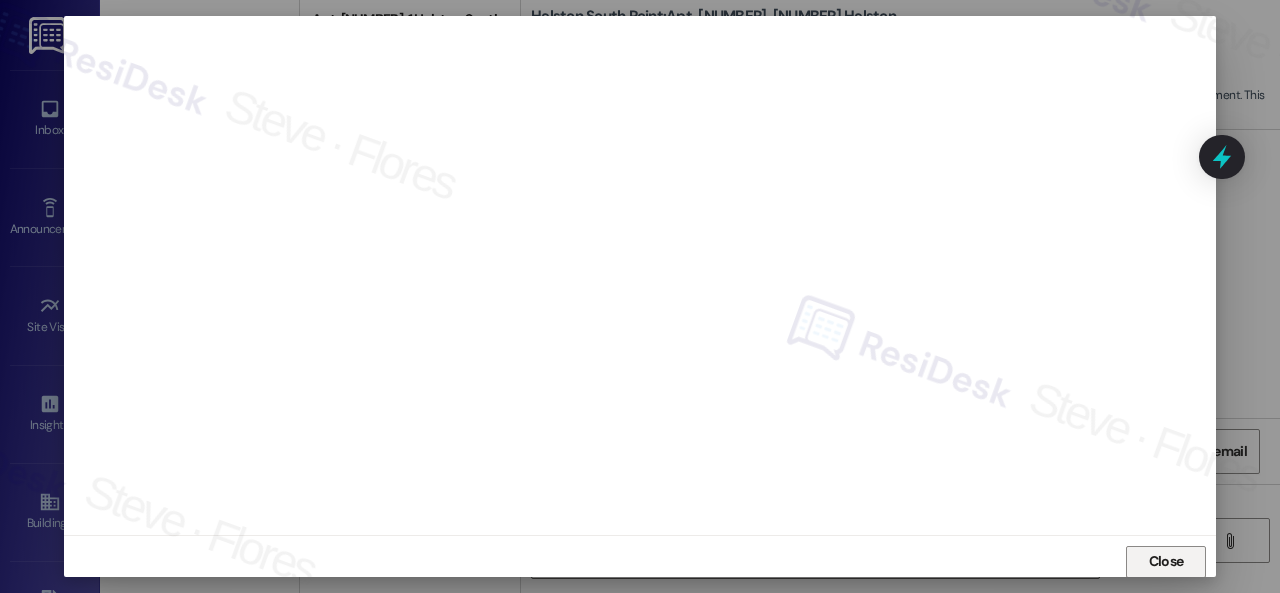 click on "Close" at bounding box center [1166, 562] 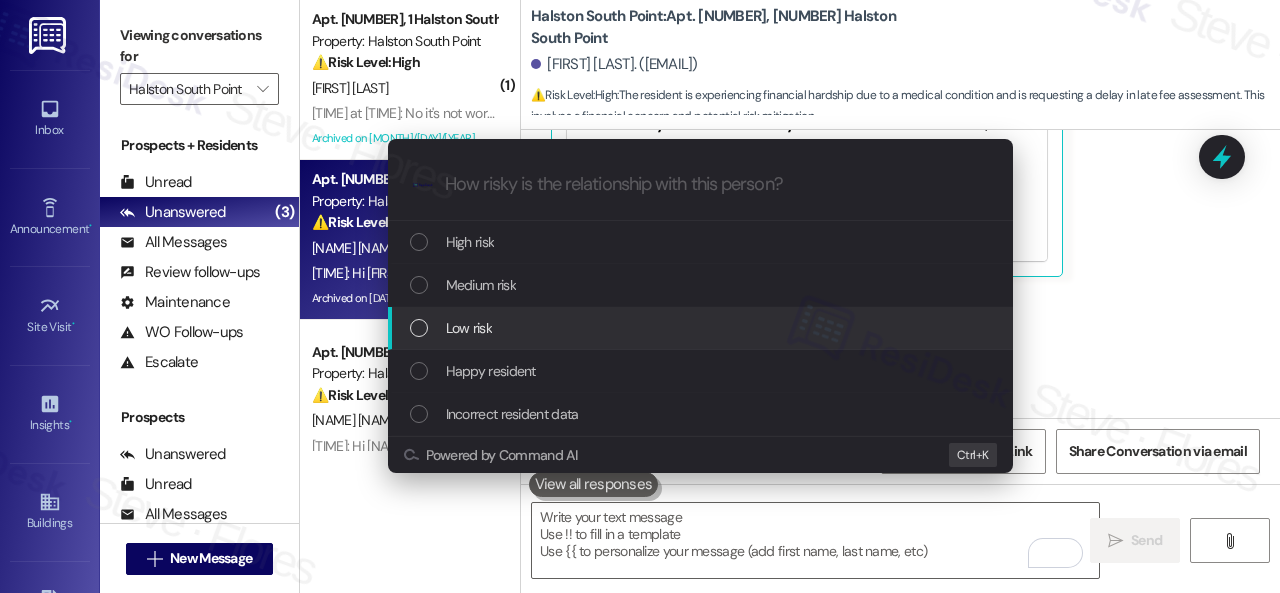 click on "Low risk" at bounding box center (469, 328) 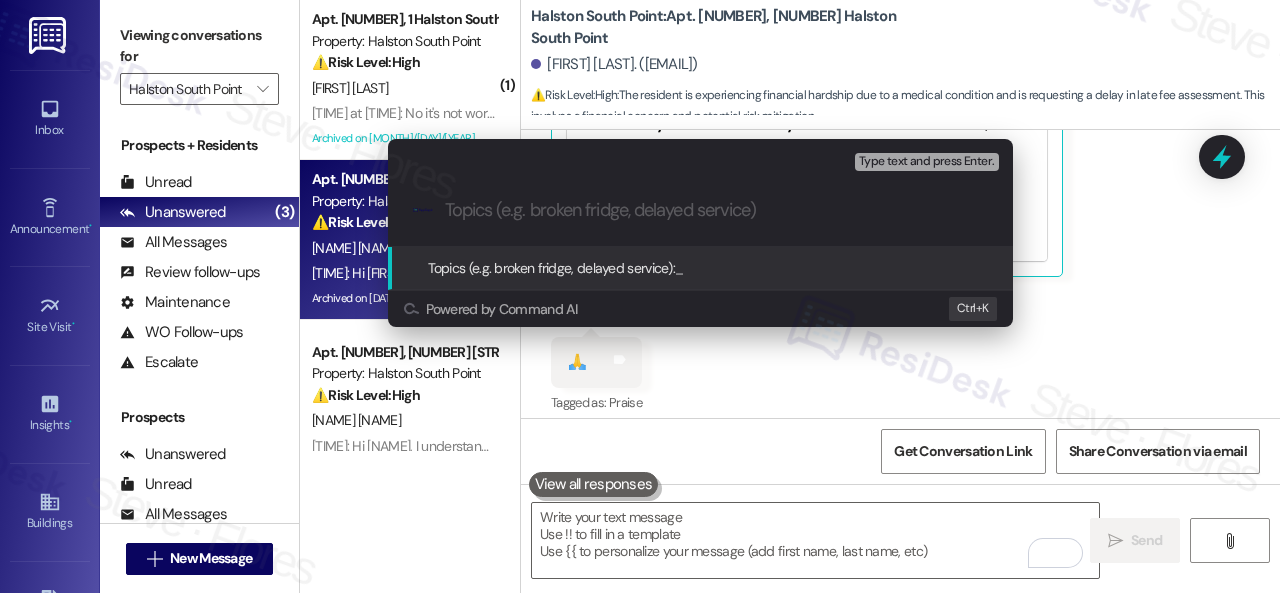 paste on "Late payment notice." 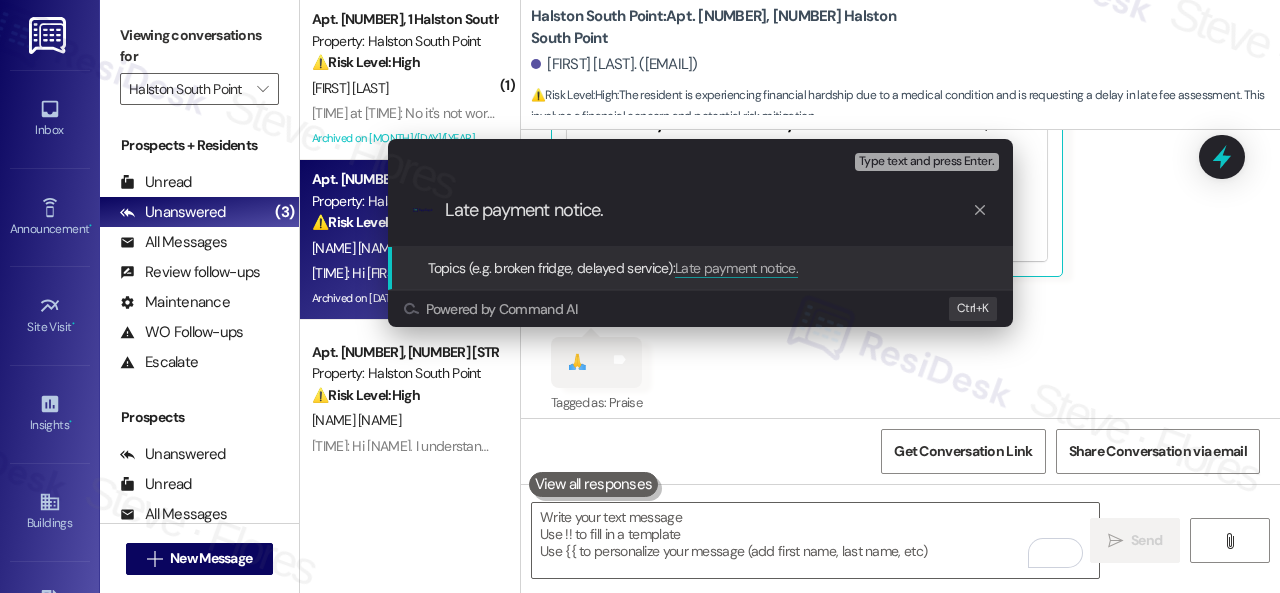 type 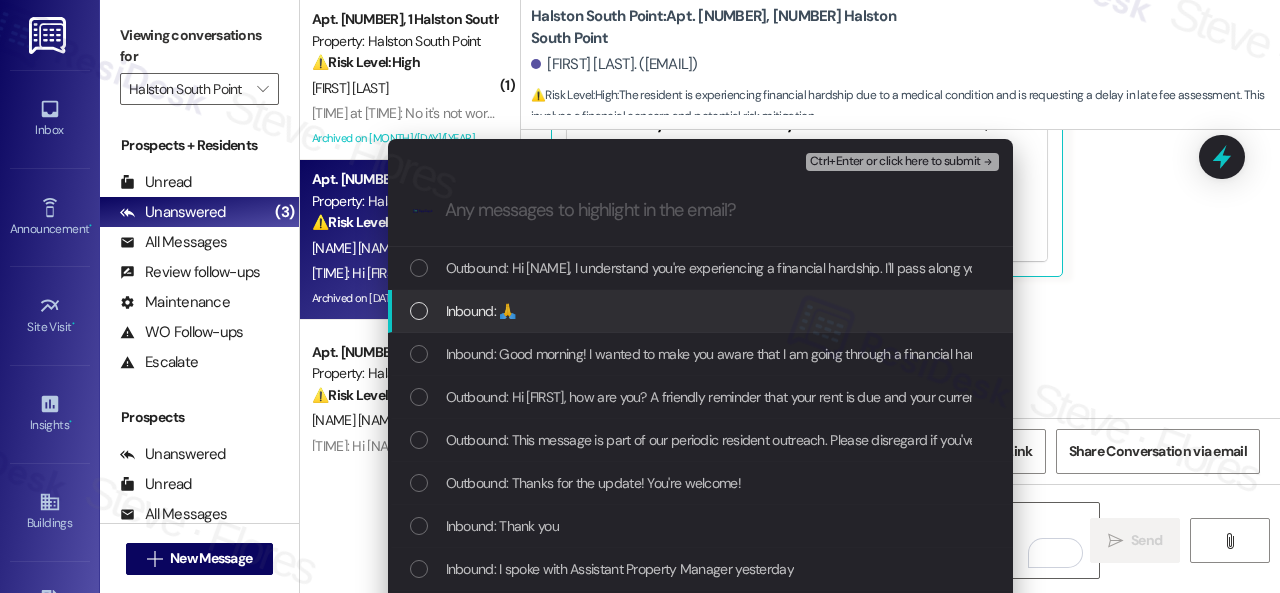 click on "Inbound: 🙏" at bounding box center (481, 311) 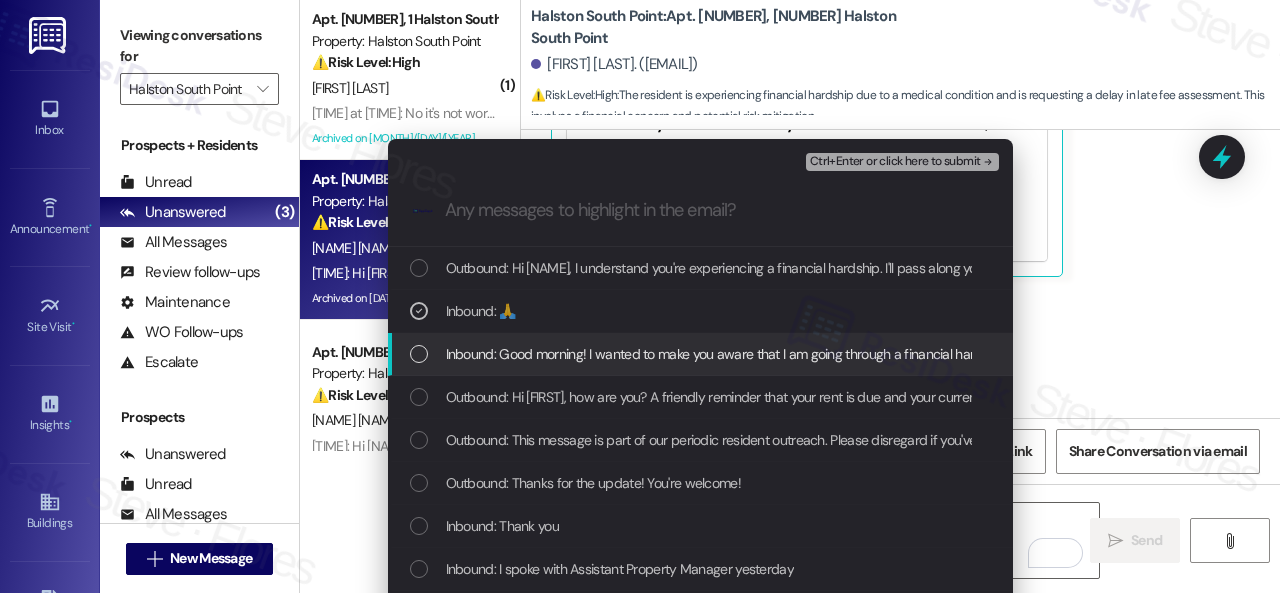 click on "Inbound: Good morning! I wanted to make you aware that I am going through a financial hardship due to my medical condition.  I am waiting on my short term disability to deposit on the 20th .  I will be able to pay then.  Also please let the office know that my situation and I am trying to get back on the right track as I don't like to be late and haven't had any problems before now.  Please hold off filing the additional $[NUMBER] as that will be very difficult for me to get up .  I am willing to pay the $[NUMBER] late as I know the system will generate that amount.  I will be taken care of the balance on the 20th" at bounding box center (2181, 354) 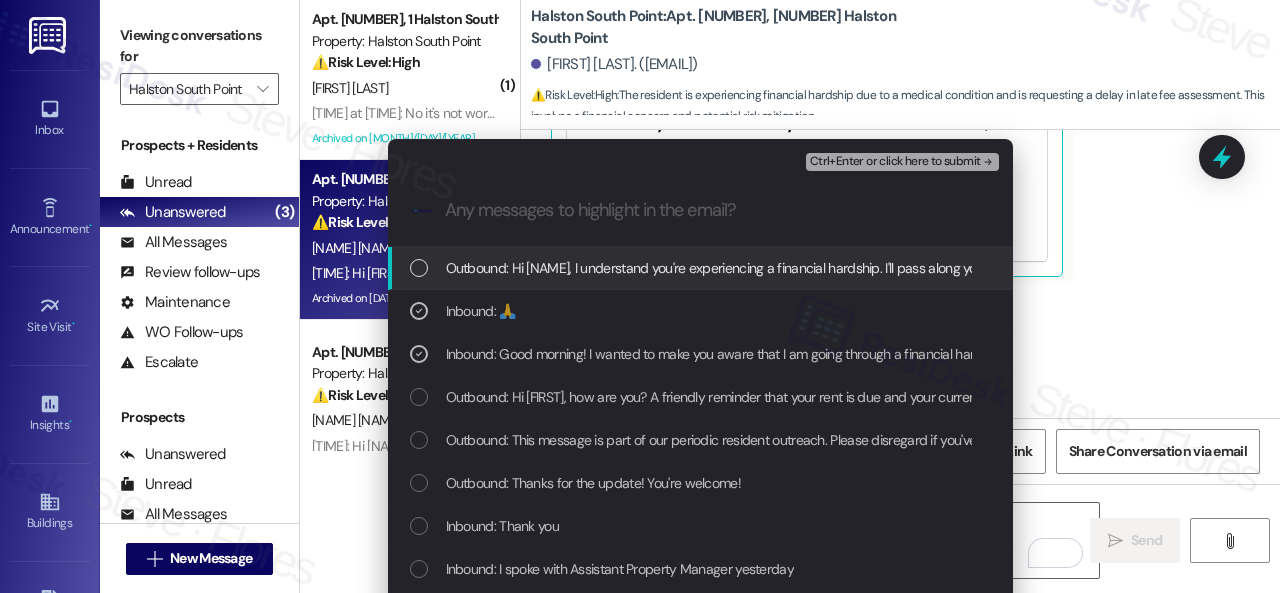 click on "Ctrl+Enter or click here to submit" at bounding box center [895, 162] 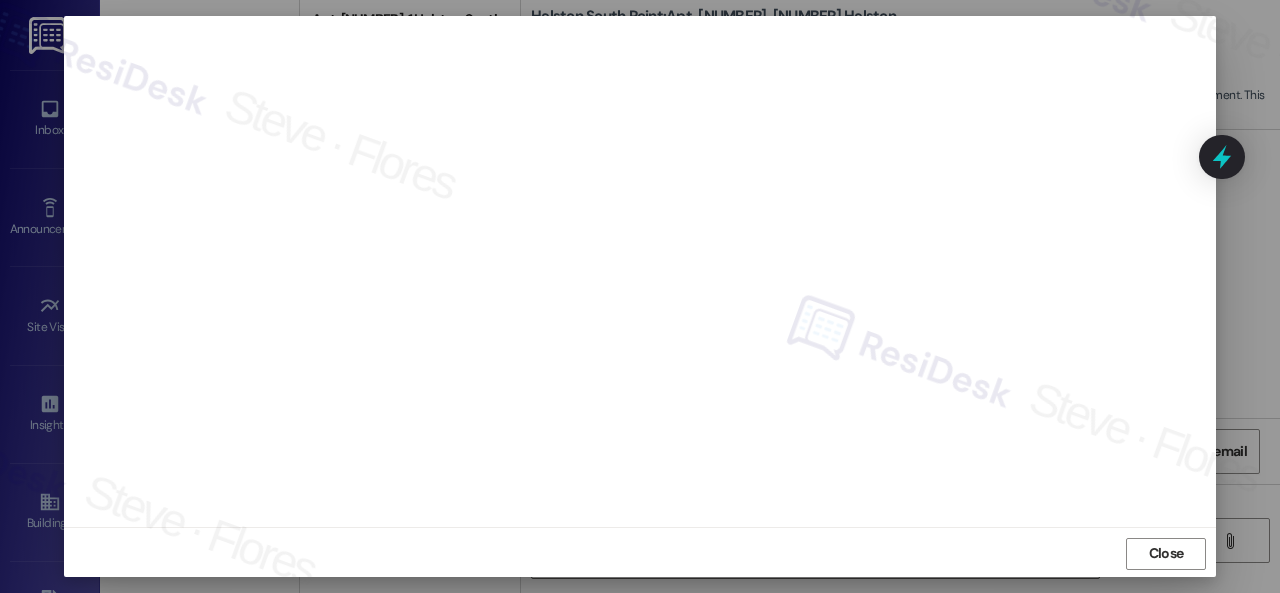 scroll, scrollTop: 25, scrollLeft: 0, axis: vertical 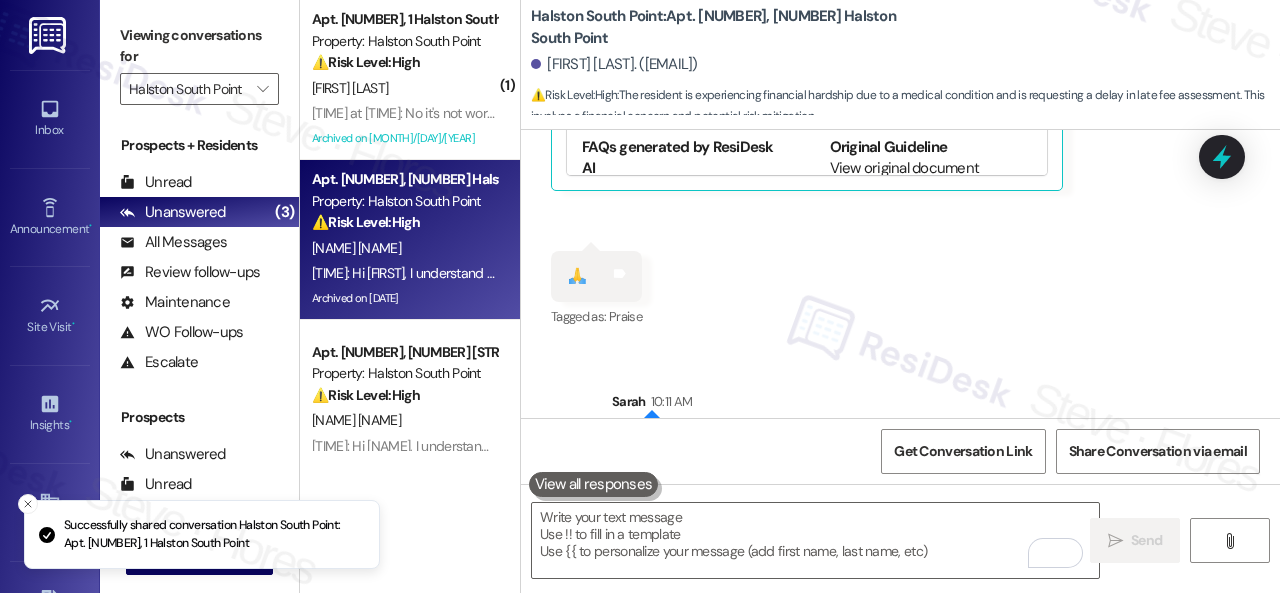 click on "( 1 ) Apt. 0306, 1 Halston South Point Property: Halston South Point ⚠️ Risk Level: High The resident reports that the AC is not working again after a previous work order. This indicates a recurring maintenance issue that needs urgent attention to ensure resident comfort and prevent further damage or inconvenience. F. Mcdowell Yesterday at 7:36 PM: No it's not working it's back hot again. What's corporate number Yesterday at 7:36 PM: No it's not working it's back hot again. What's corporate number Archived on 11/20/2024 Apt. 1010, 1 Halston South Point Property: Halston South Point ⚠️ Risk Level: High The resident is experiencing financial hardship due to a medical condition and is requesting a delay in late fee assessment. This involves a financial concern and potential risk mitigation. A. Davis Archived on 05/29/2025 Apt. 2514, 1 Halston South Point Property: Halston South Point ⚠️ Risk Level: High J. Whitaker" at bounding box center [410, 225] 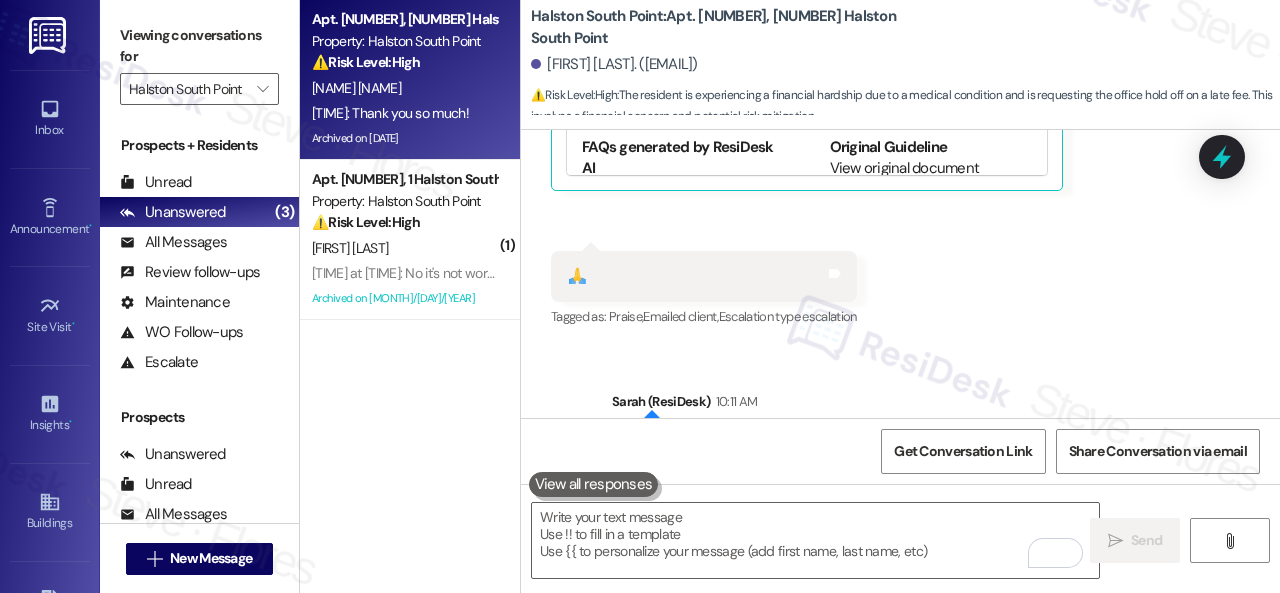 scroll, scrollTop: 0, scrollLeft: 0, axis: both 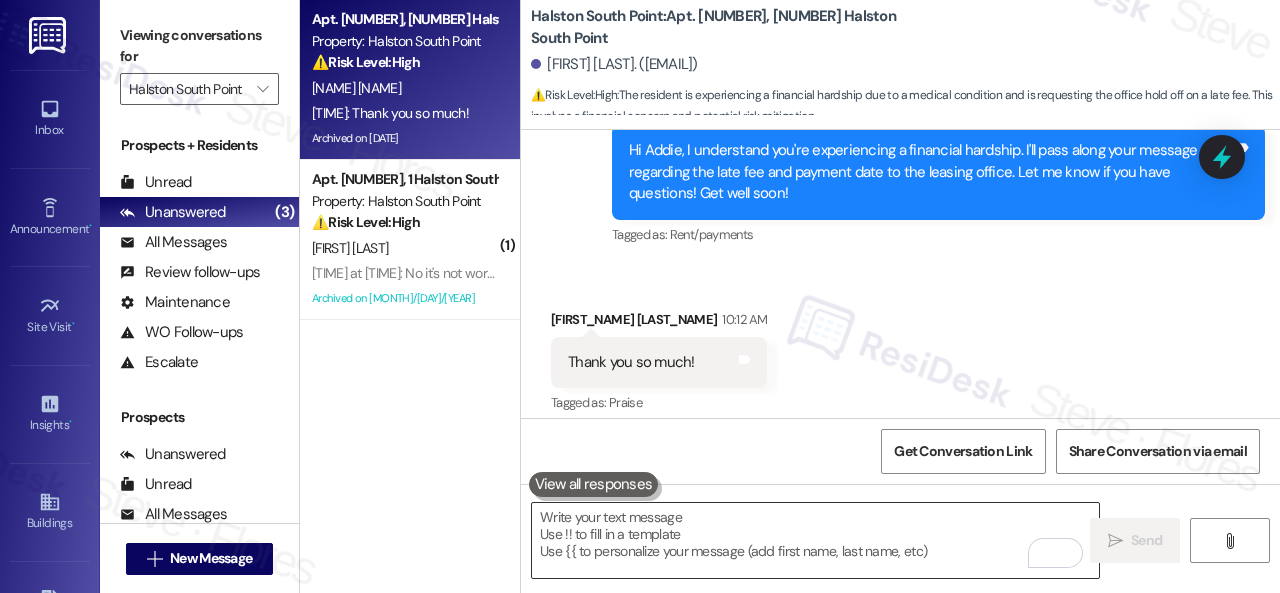 click at bounding box center [815, 540] 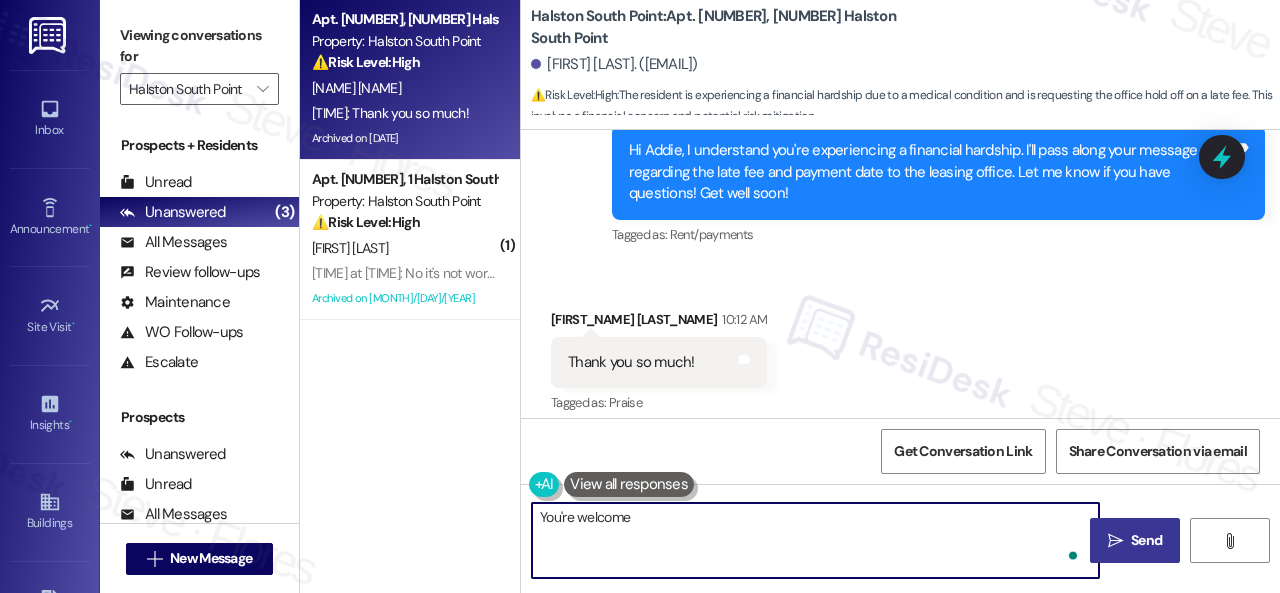 type on "You're welcome." 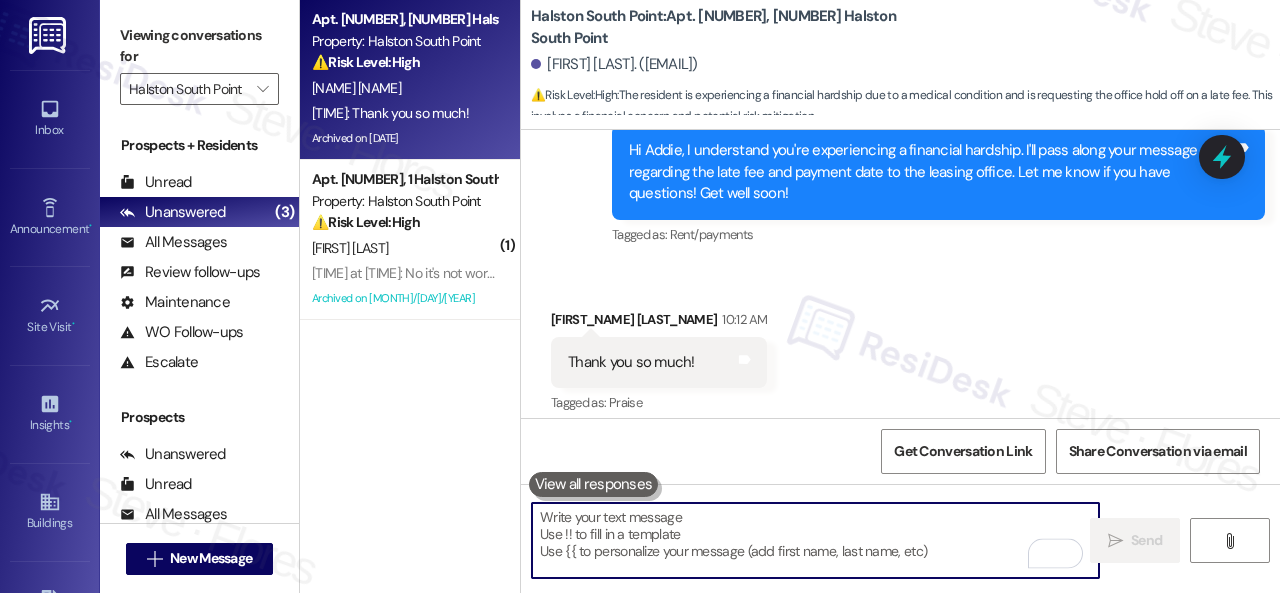 click on "[FIRST] [LAST]" at bounding box center [404, 248] 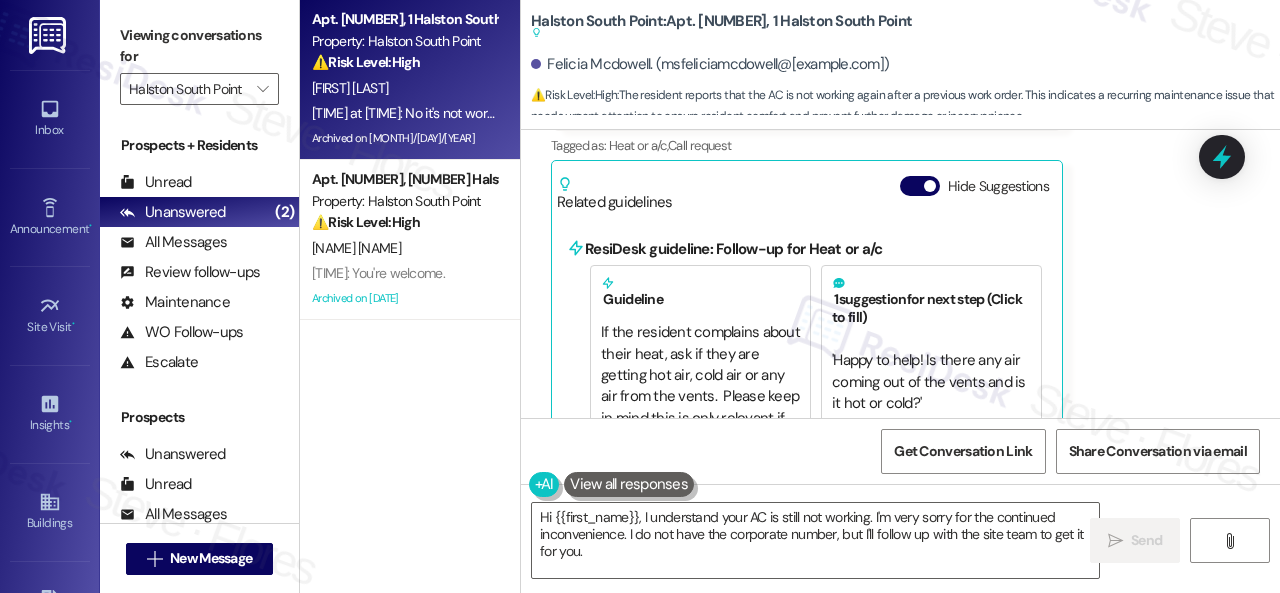 scroll, scrollTop: 34280, scrollLeft: 0, axis: vertical 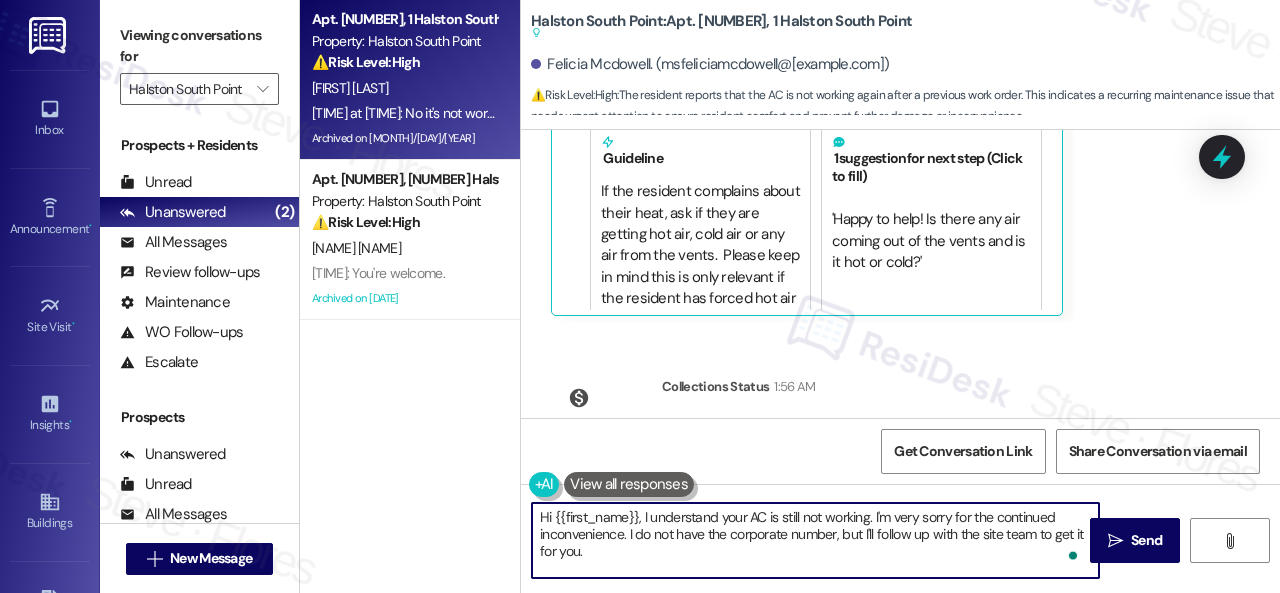 drag, startPoint x: 890, startPoint y: 517, endPoint x: 874, endPoint y: 505, distance: 20 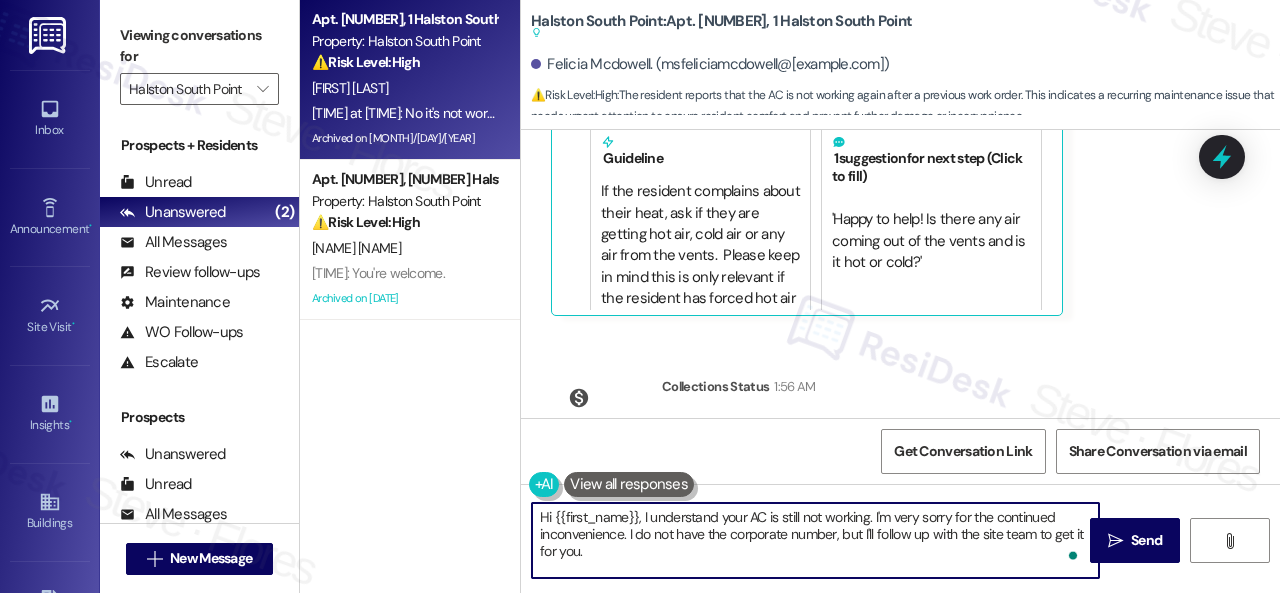 click on "Hi {{first_name}}, I understand your AC is still not working. I'm very sorry for the continued inconvenience. I do not have the corporate number, but I'll follow up with the site team to get it for you." at bounding box center [815, 540] 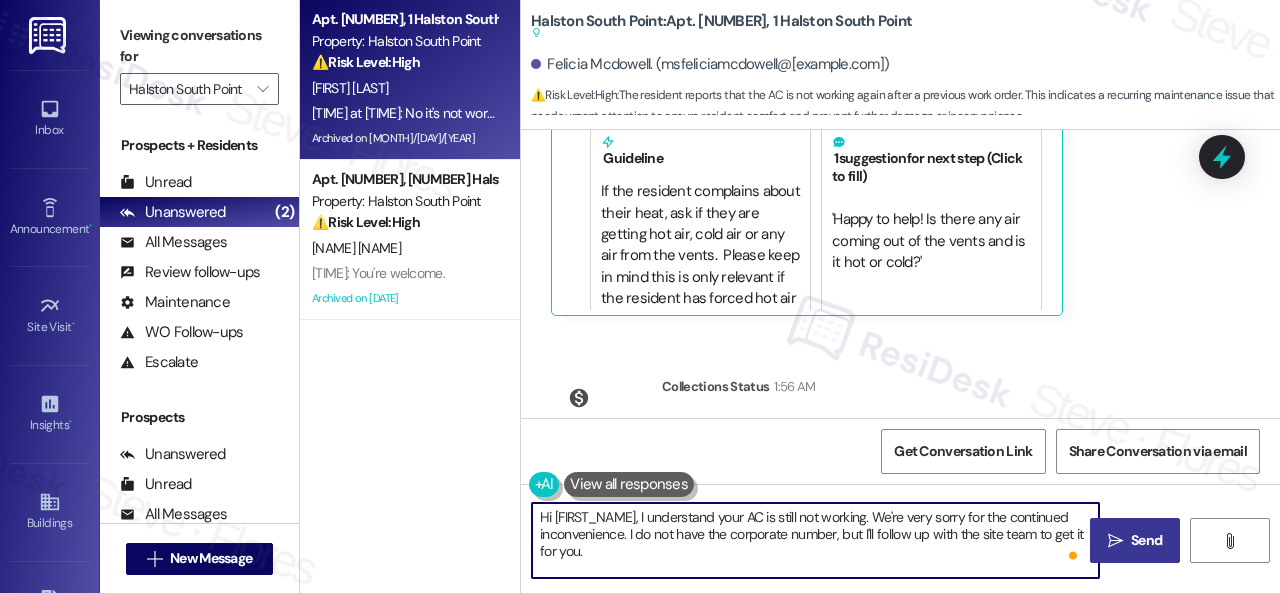type on "Hi [FIRST_NAME], I understand your AC is still not working. We're very sorry for the continued inconvenience. I do not have the corporate number, but I'll follow up with the site team to get it for you." 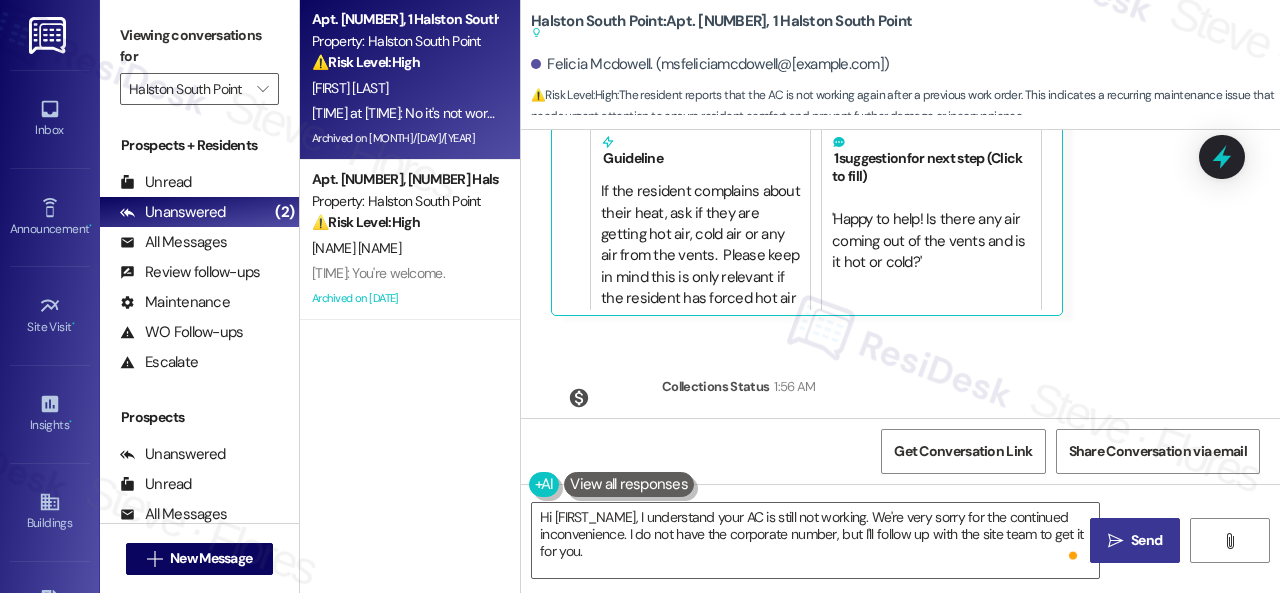click on " Send" at bounding box center (1135, 540) 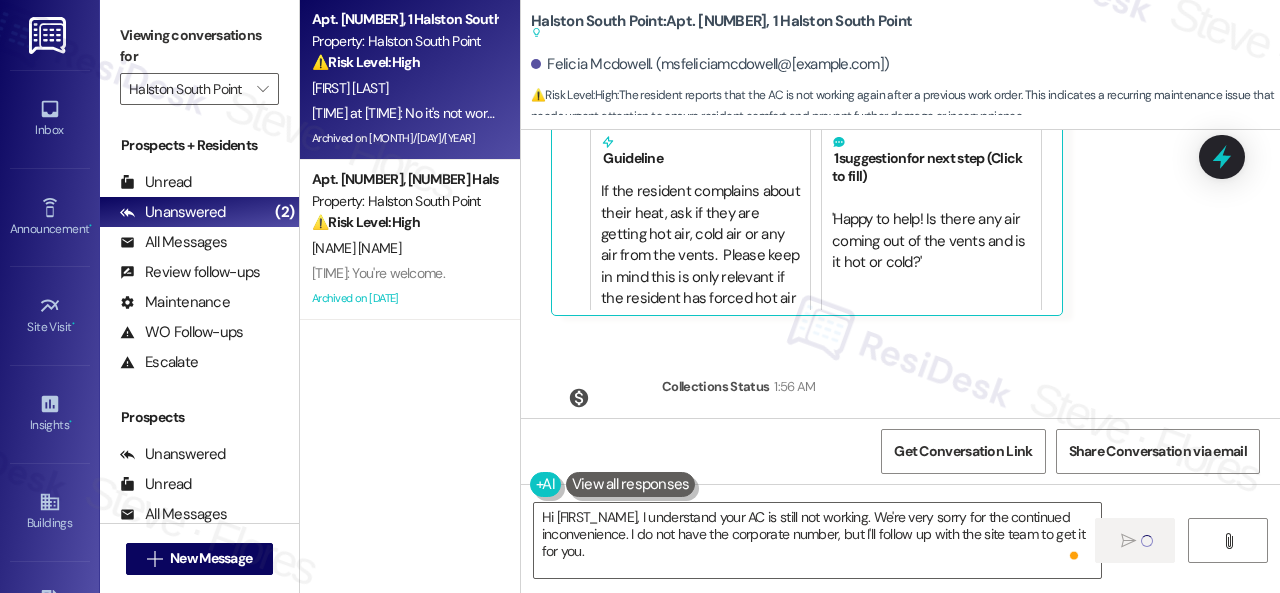 type 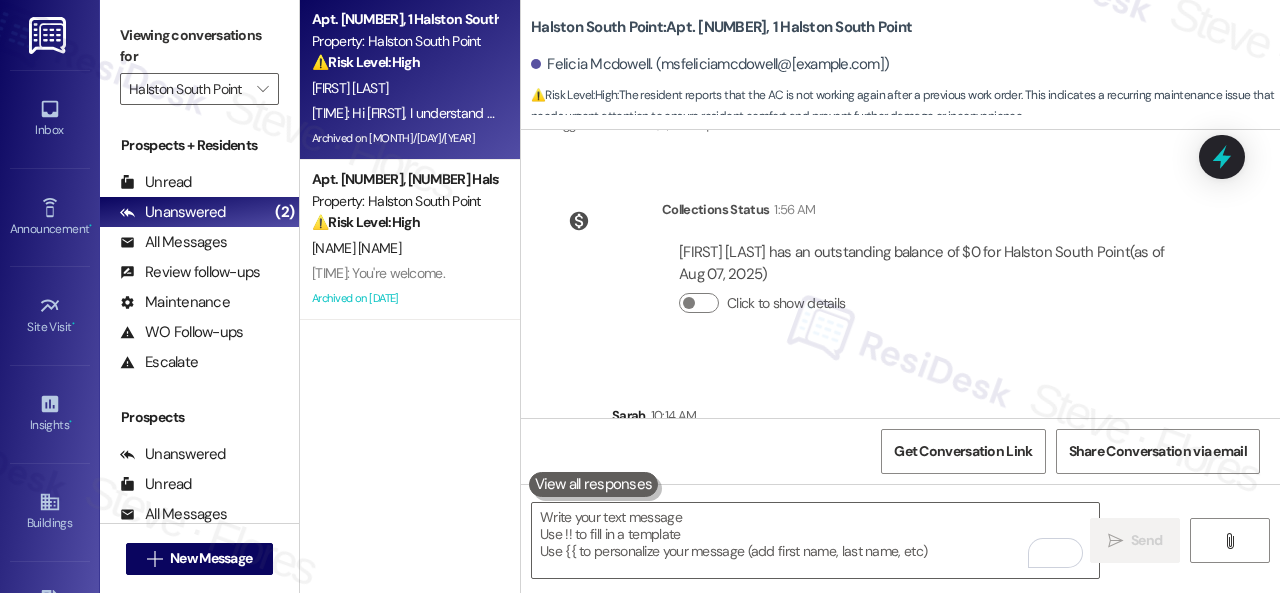 scroll, scrollTop: 34166, scrollLeft: 0, axis: vertical 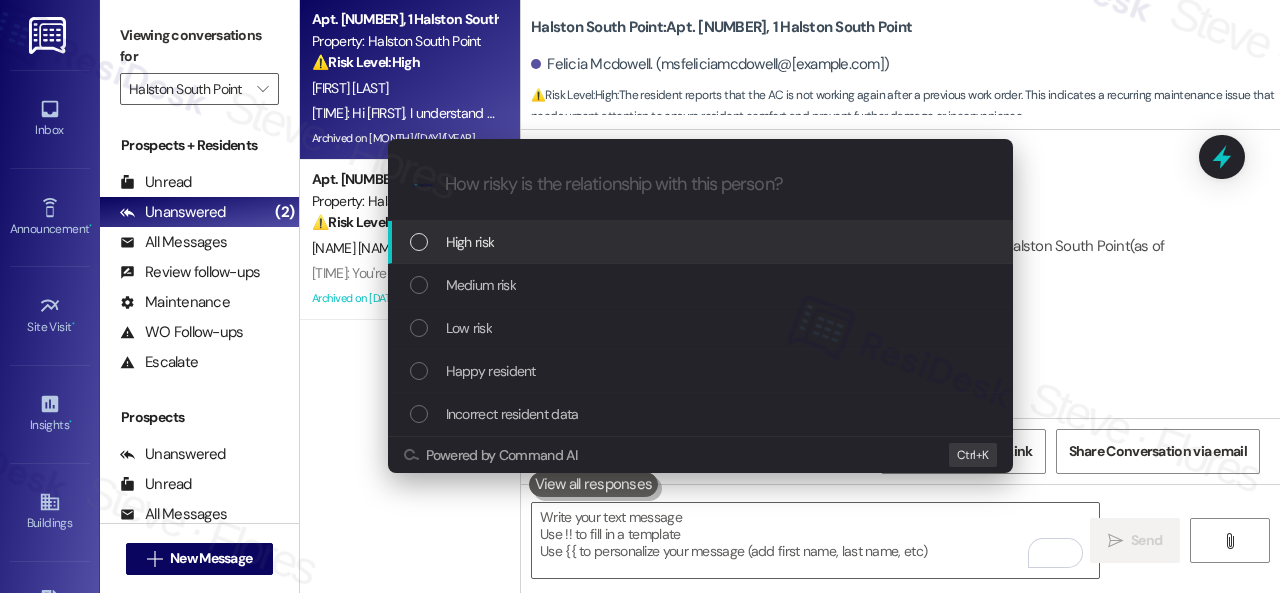 click on "High risk" at bounding box center [470, 242] 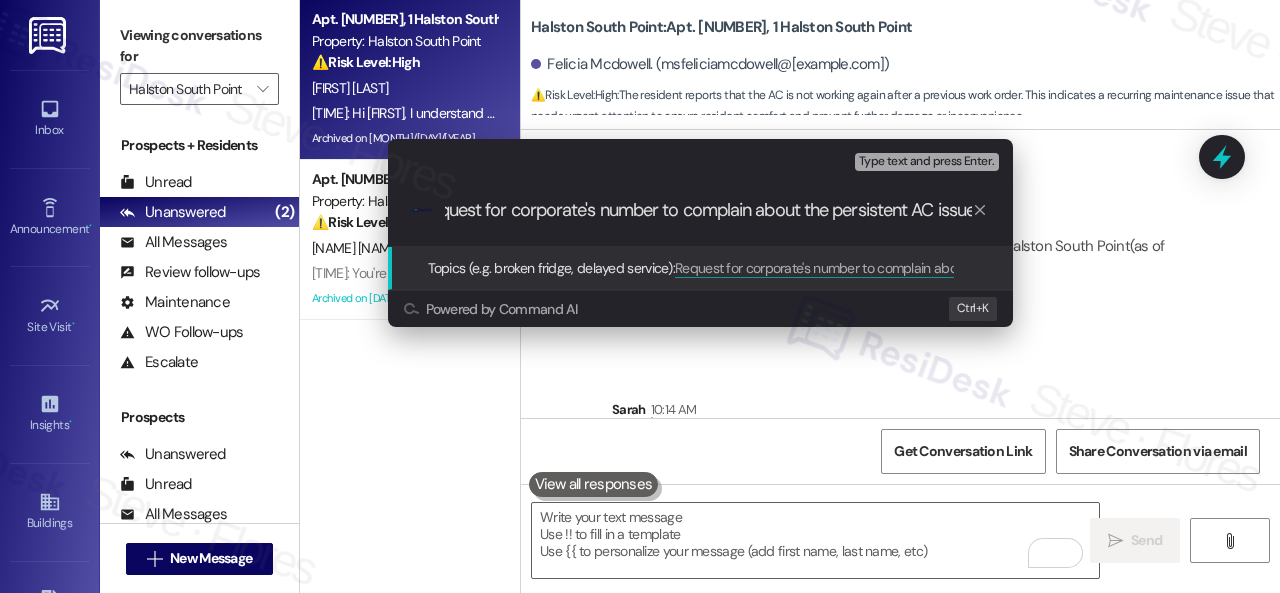 type on "Request for corporate's number to complain about the persistent AC issue." 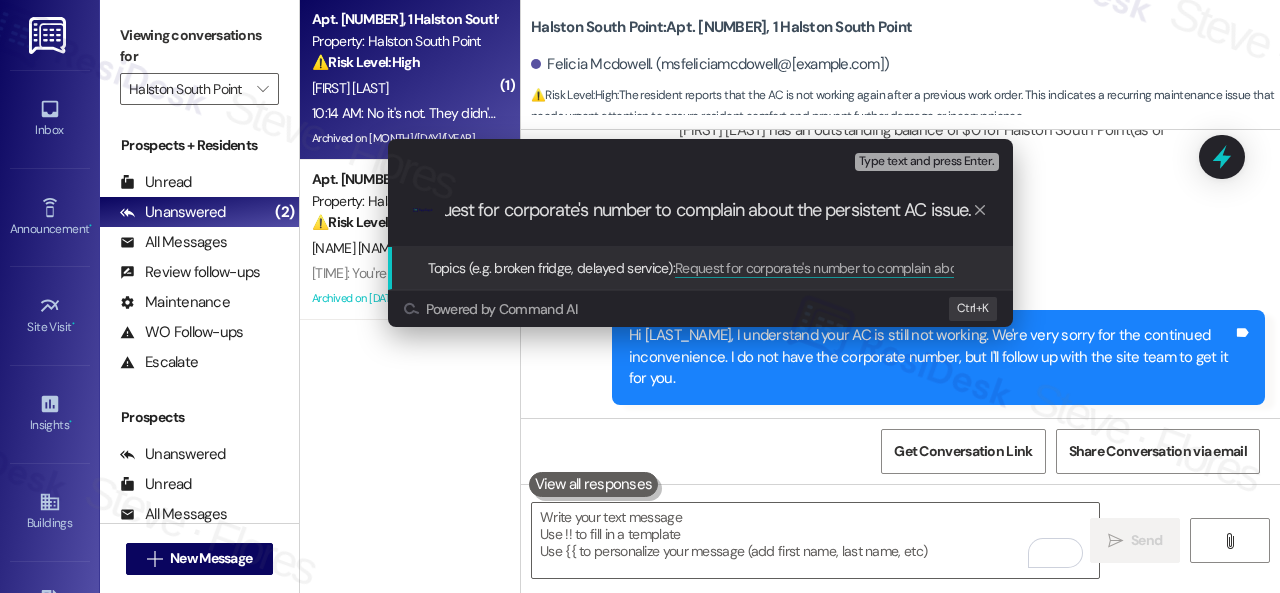 scroll, scrollTop: 34304, scrollLeft: 0, axis: vertical 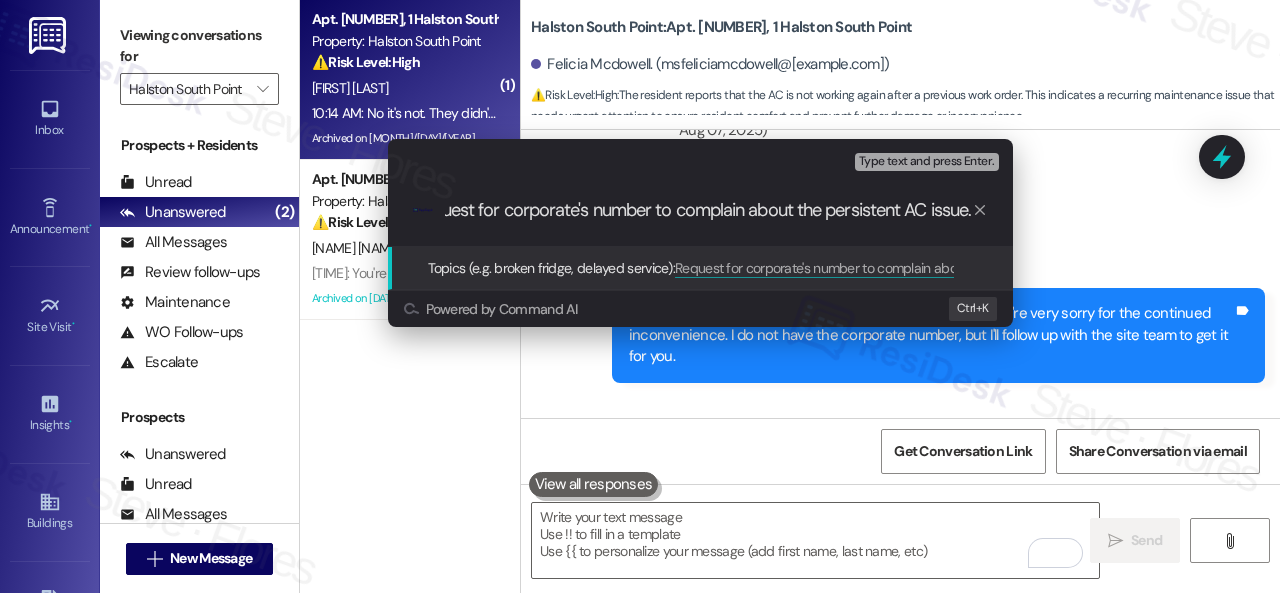 type 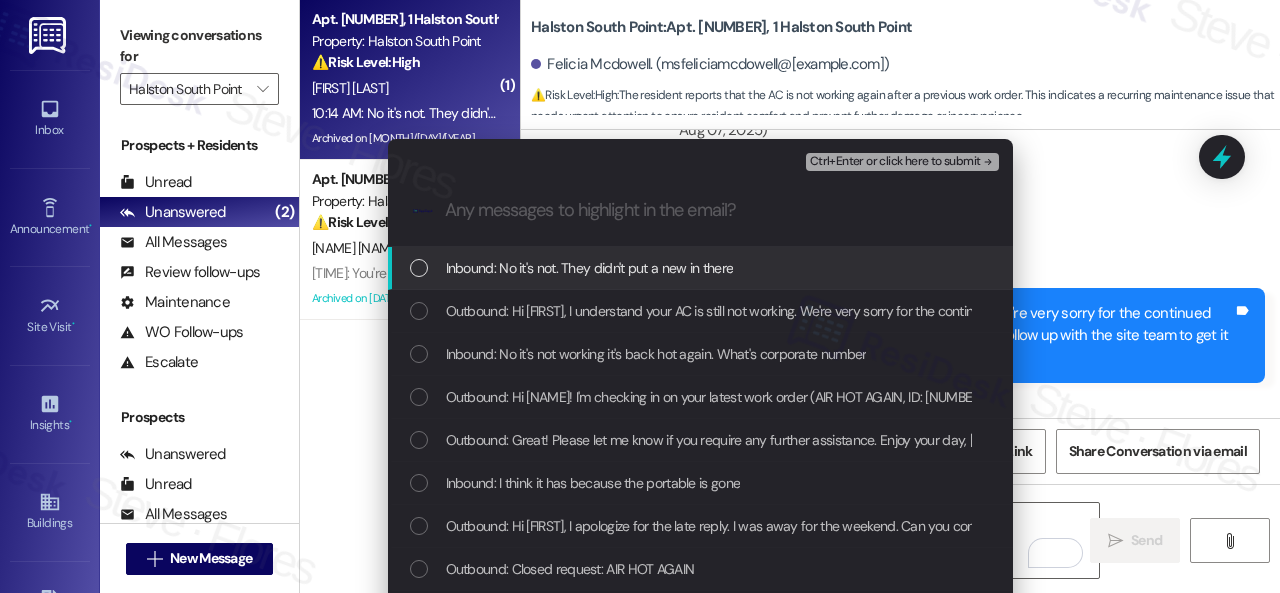 scroll, scrollTop: 0, scrollLeft: 0, axis: both 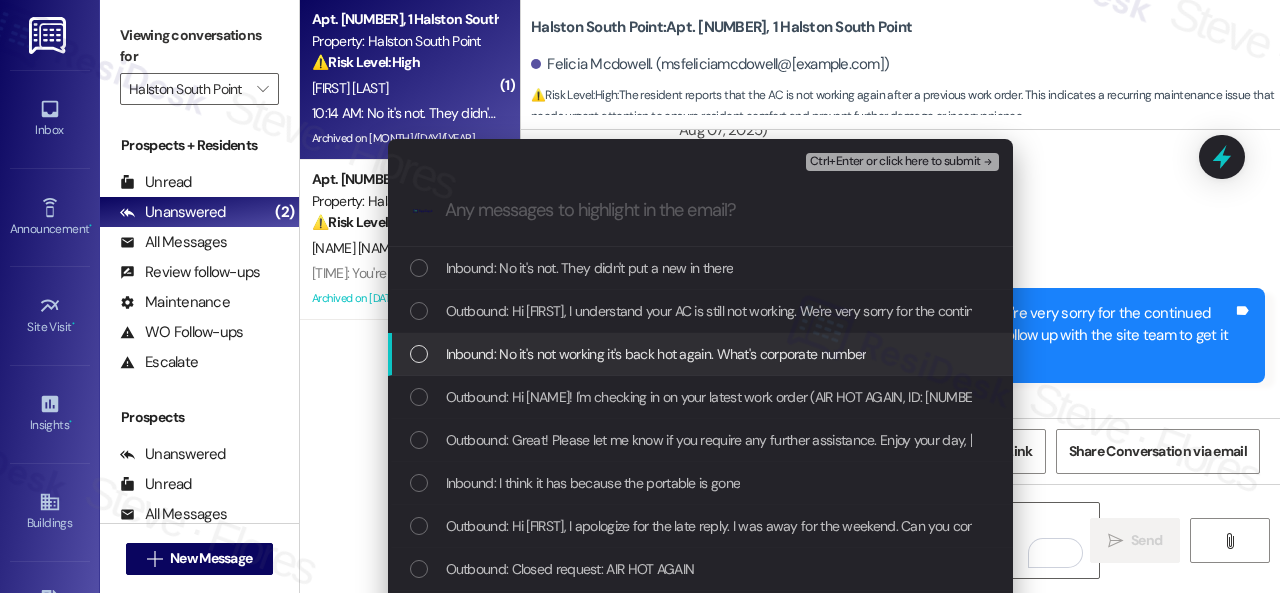 click at bounding box center [419, 354] 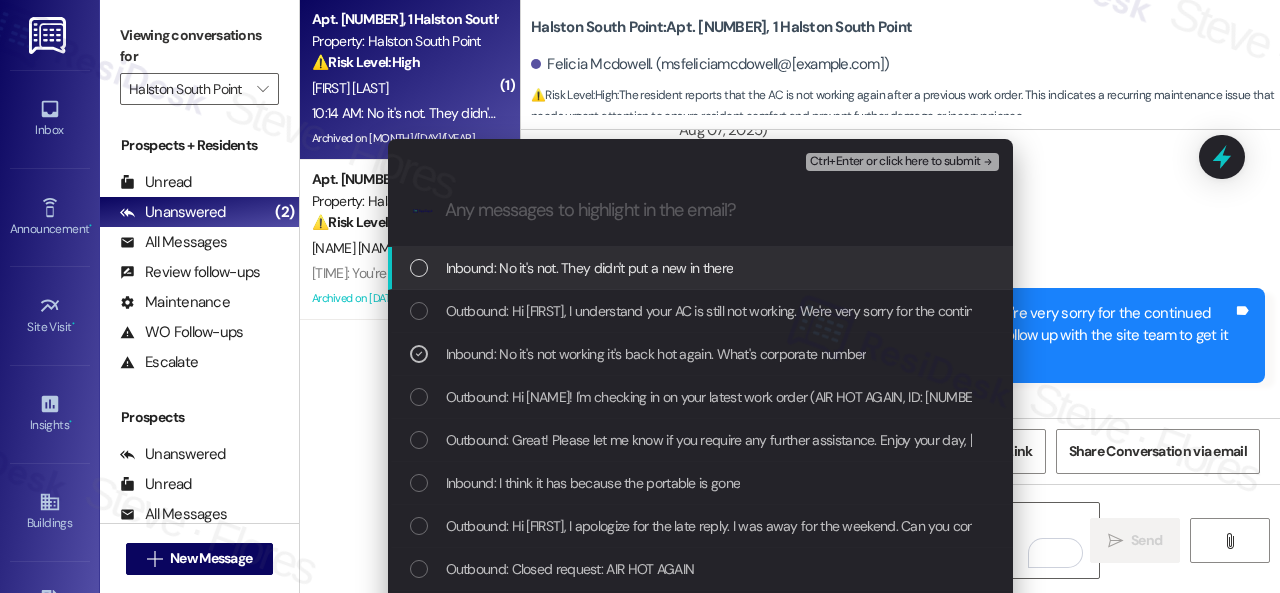 click on "Ctrl+Enter or click here to submit" at bounding box center [895, 162] 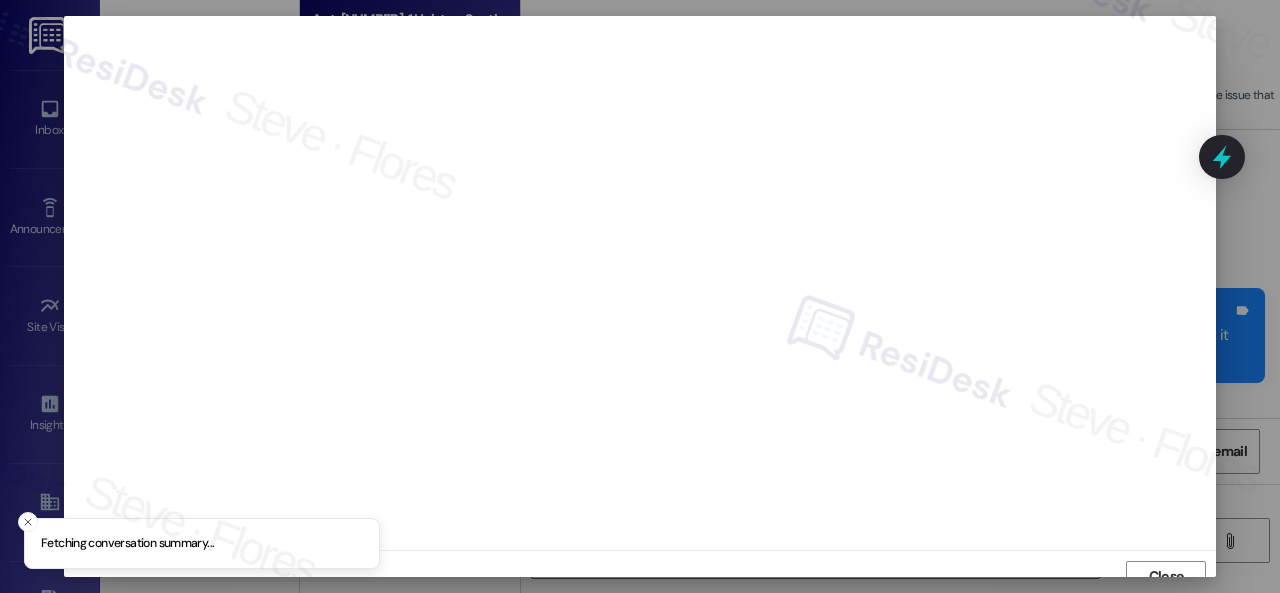 scroll, scrollTop: 15, scrollLeft: 0, axis: vertical 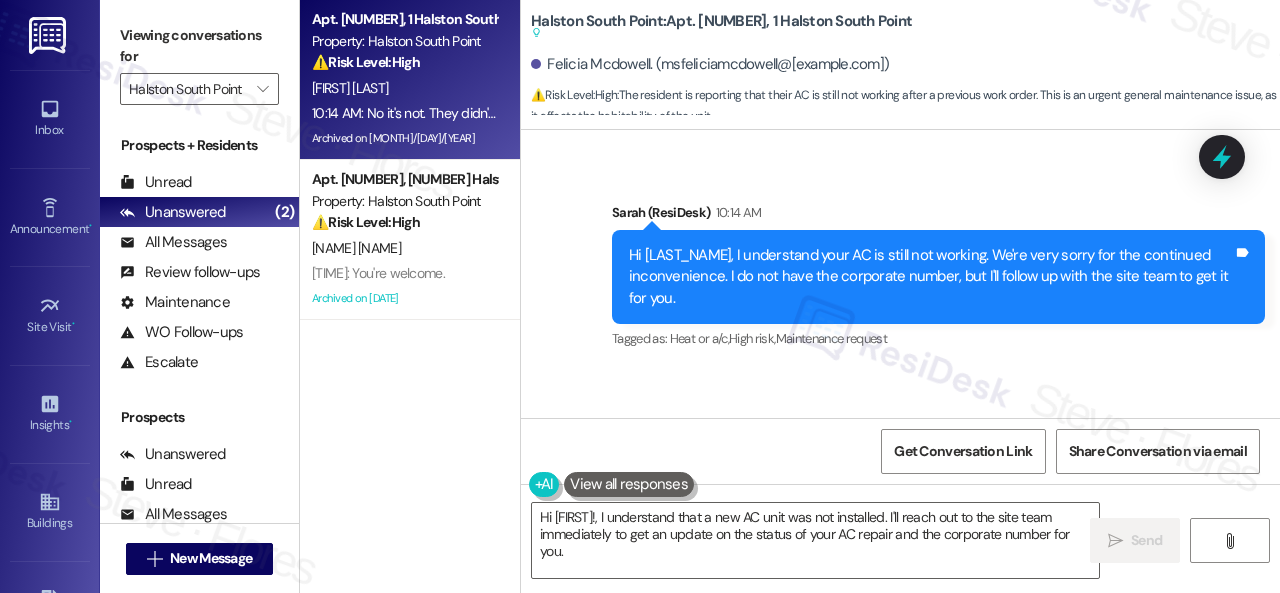 click on "Get Conversation Link Share Conversation via email" at bounding box center [900, 451] 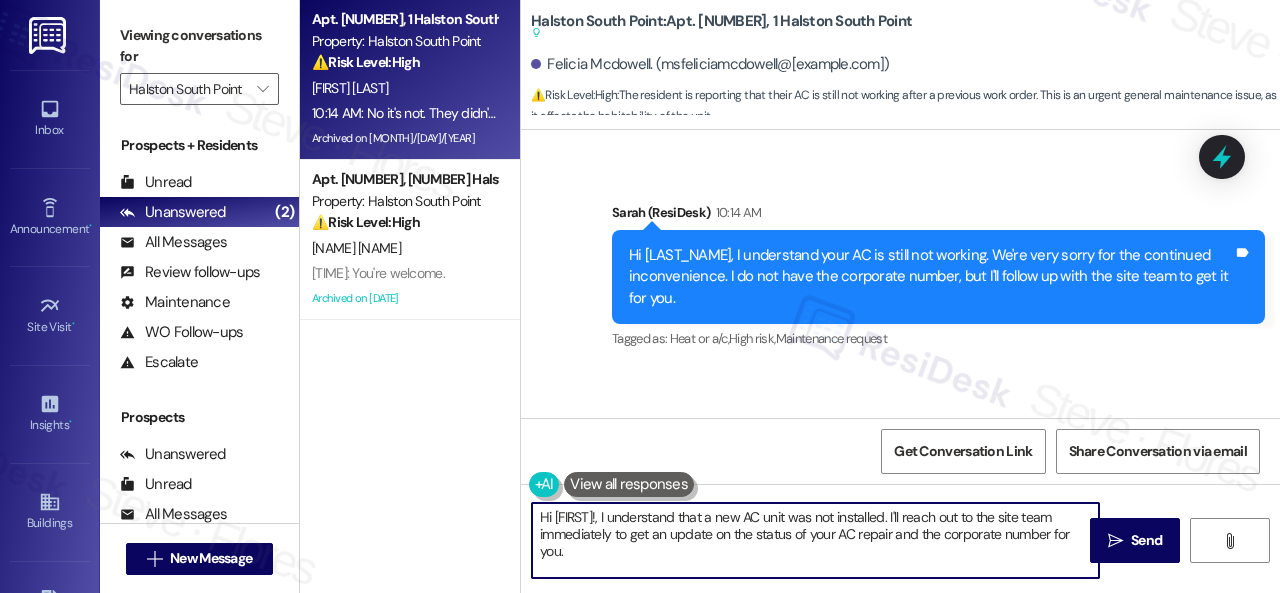 drag, startPoint x: 590, startPoint y: 567, endPoint x: 434, endPoint y: 480, distance: 178.6197 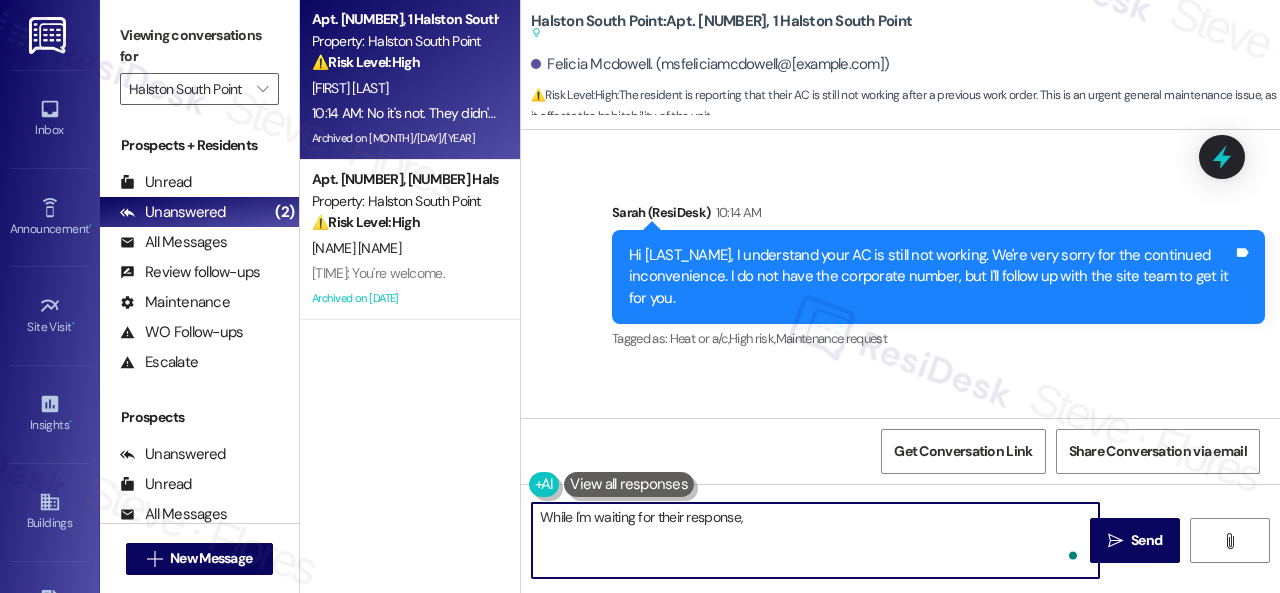 paste on "I'll be happy to submit a work order on your behalf. Is your AC running but not blowing cold air, or is it not turning on at all? Any specific details or photos, if available, would be helpful. Also, can the maintenance team enter your apartment even if you are not home? Are there any pets they should be concerned about?" 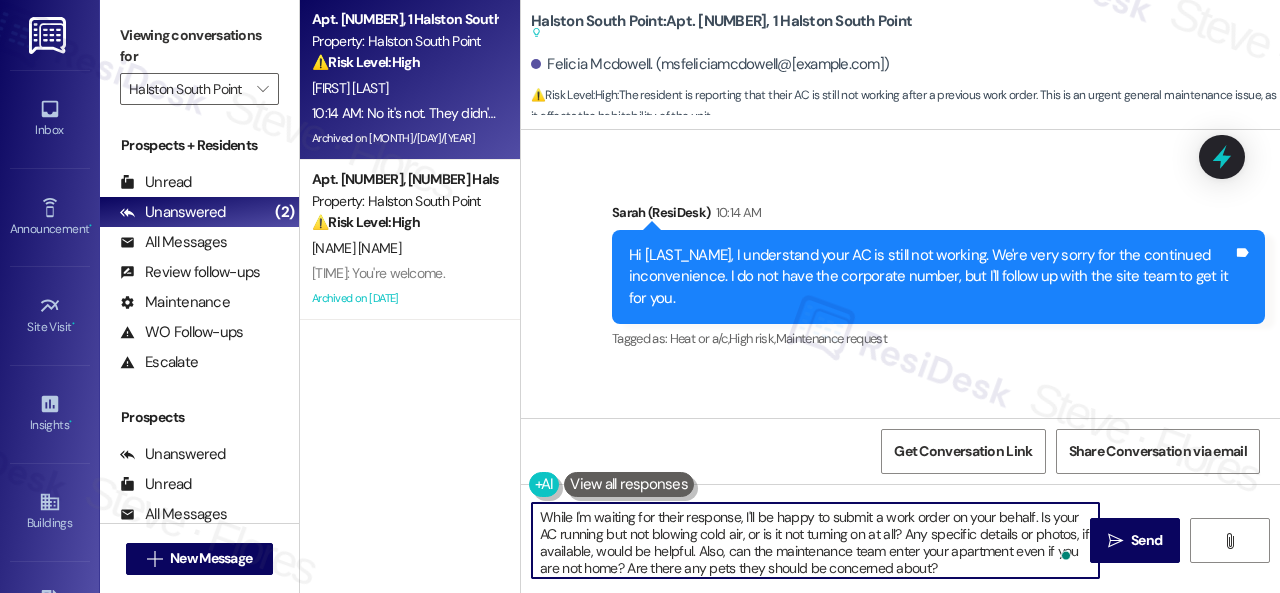 click on "While I'm waiting for their response, I'll be happy to submit a work order on your behalf. Is your AC running but not blowing cold air, or is it not turning on at all? Any specific details or photos, if available, would be helpful. Also, can the maintenance team enter your apartment even if you are not home? Are there any pets they should be concerned about?" at bounding box center [815, 540] 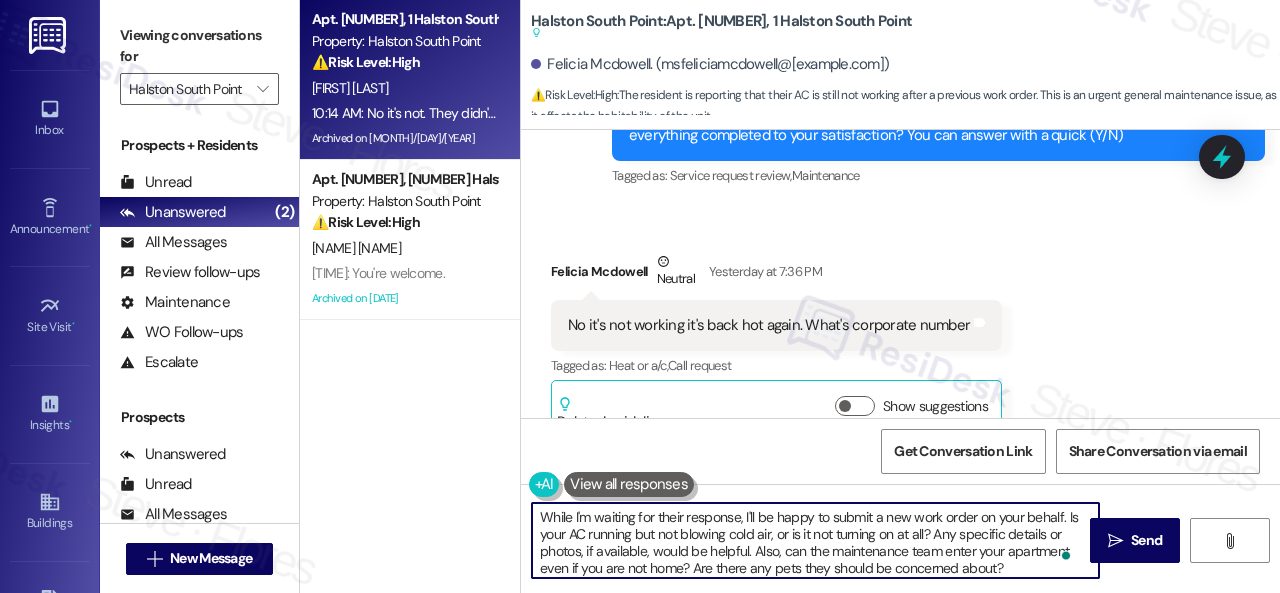 scroll, scrollTop: 33822, scrollLeft: 0, axis: vertical 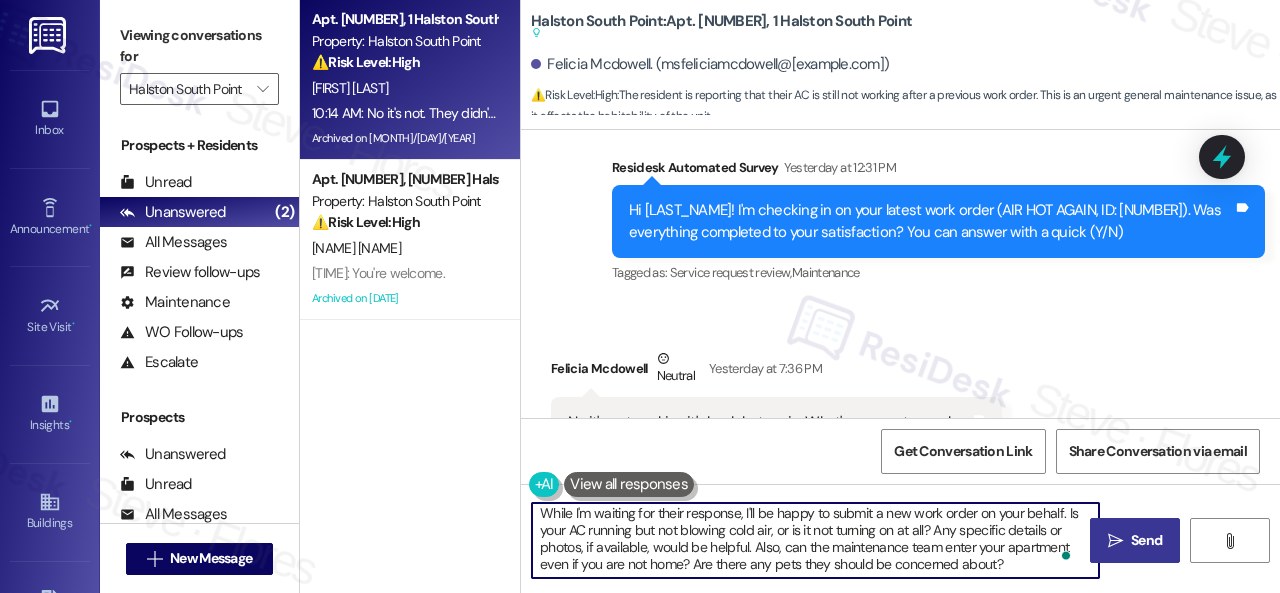 type on "While I'm waiting for their response, I'll be happy to submit a new work order on your behalf. Is your AC running but not blowing cold air, or is it not turning on at all? Any specific details or photos, if available, would be helpful. Also, can the maintenance team enter your apartment even if you are not home? Are there any pets they should be concerned about?" 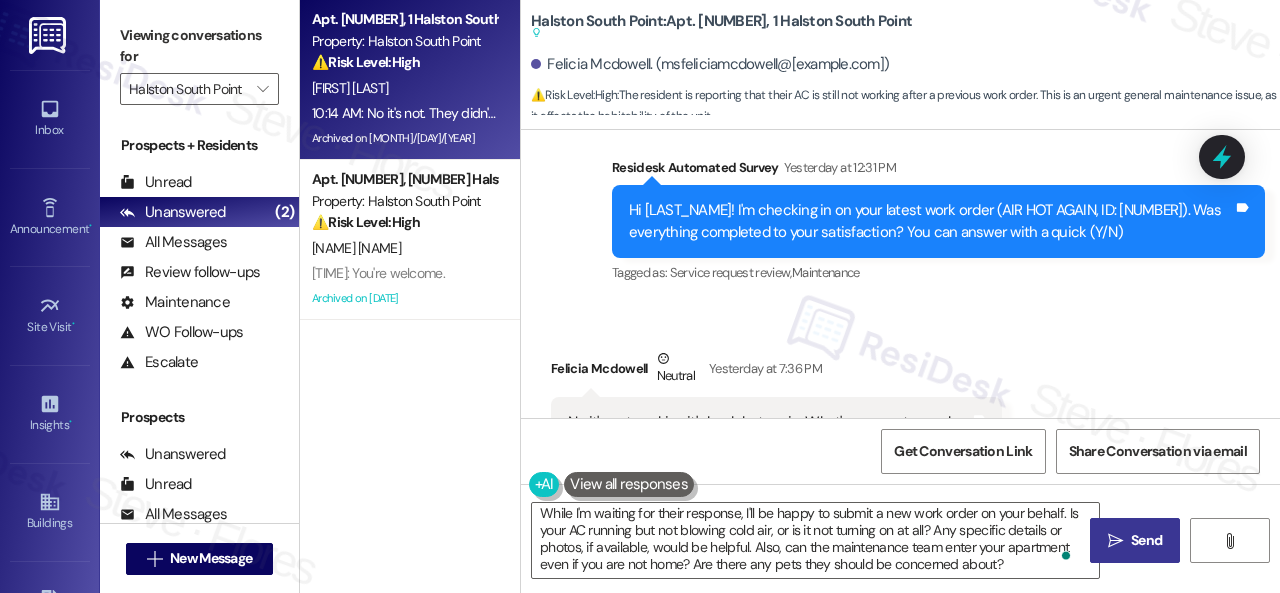 click on " Send" at bounding box center (1135, 540) 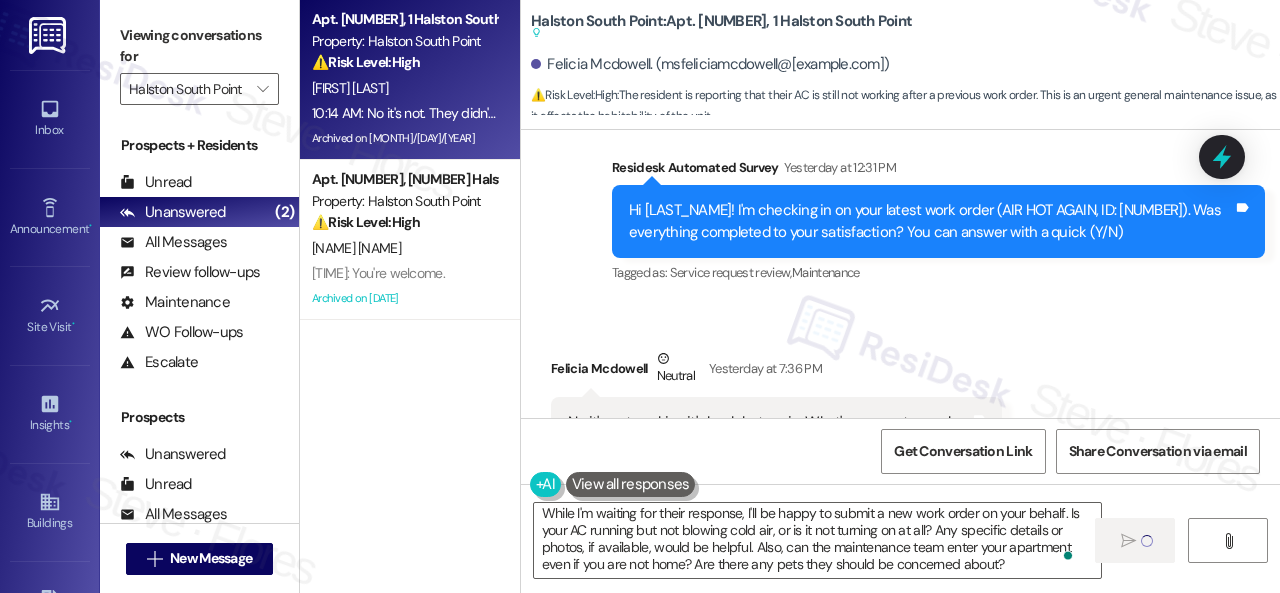 type 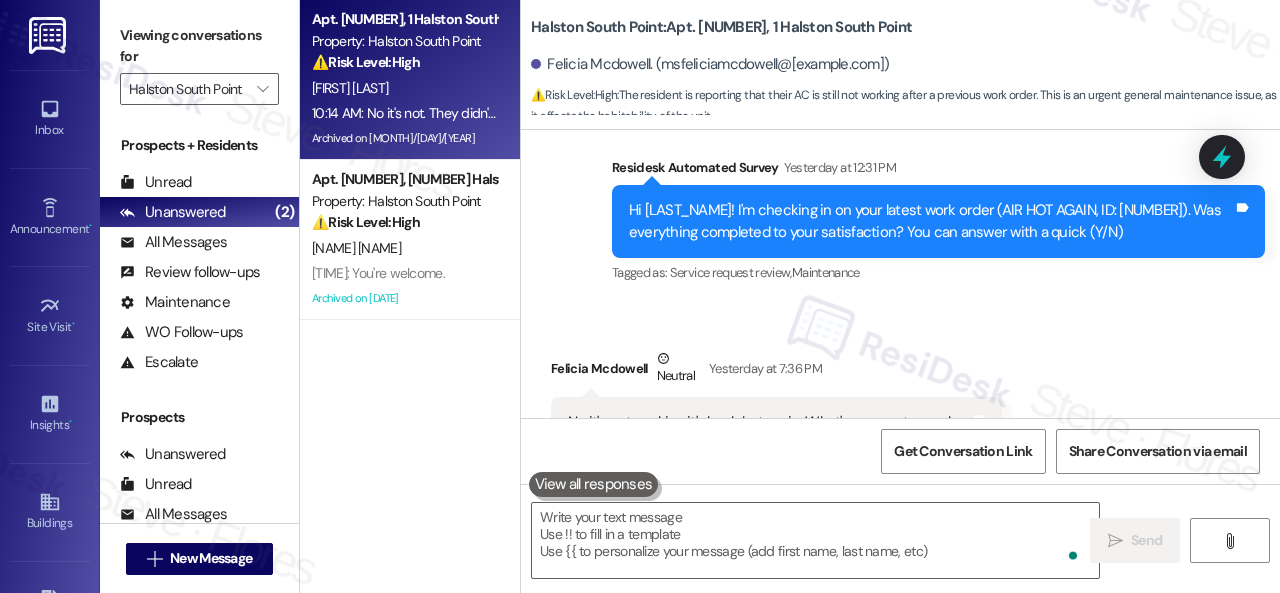 scroll, scrollTop: 0, scrollLeft: 0, axis: both 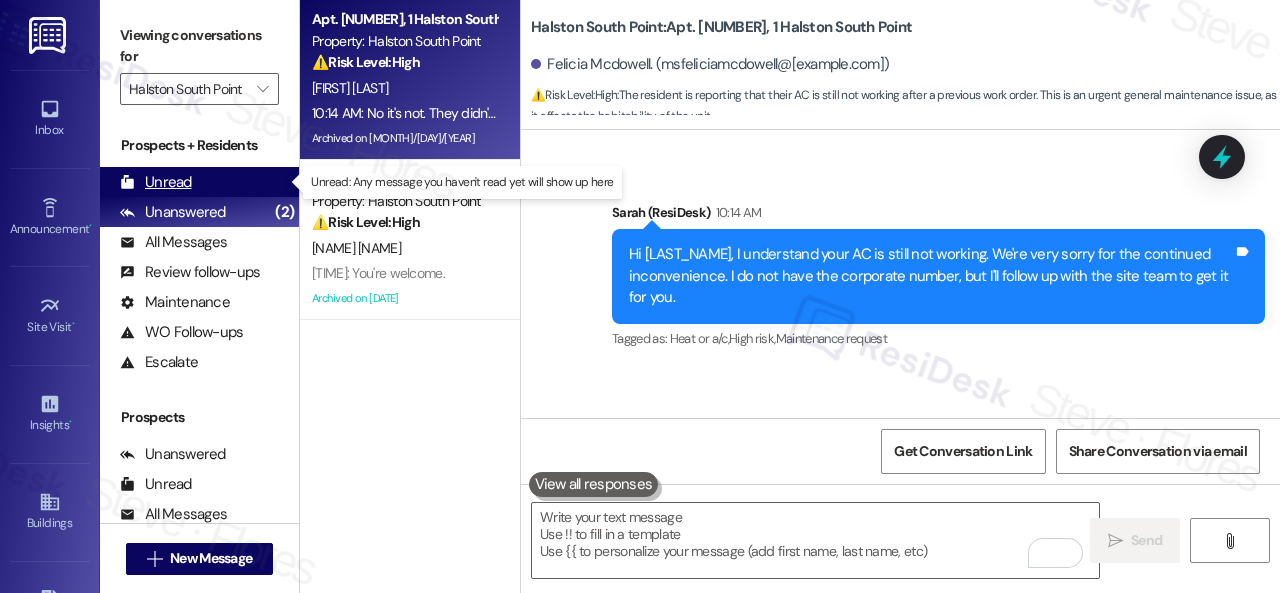 click on "Unread" at bounding box center (156, 182) 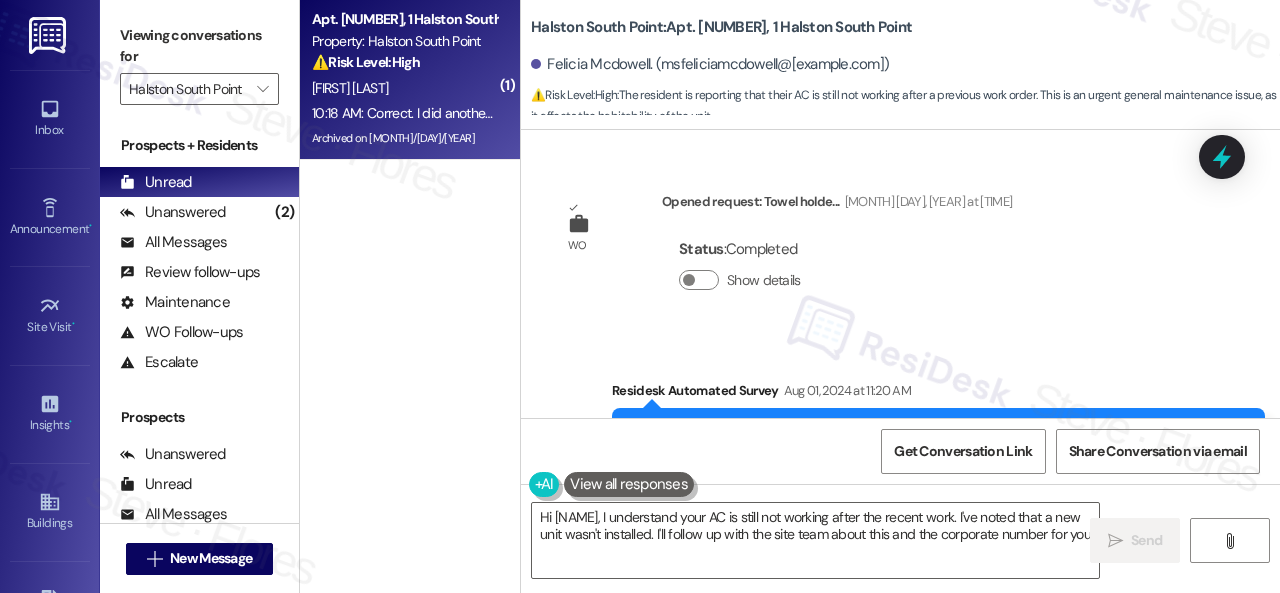 type on "Hi {{first_name}}, I understand your AC is still not working after the recent work. I've noted that a new unit wasn't installed. I'll follow up with the site team about this and the corporate number for you." 